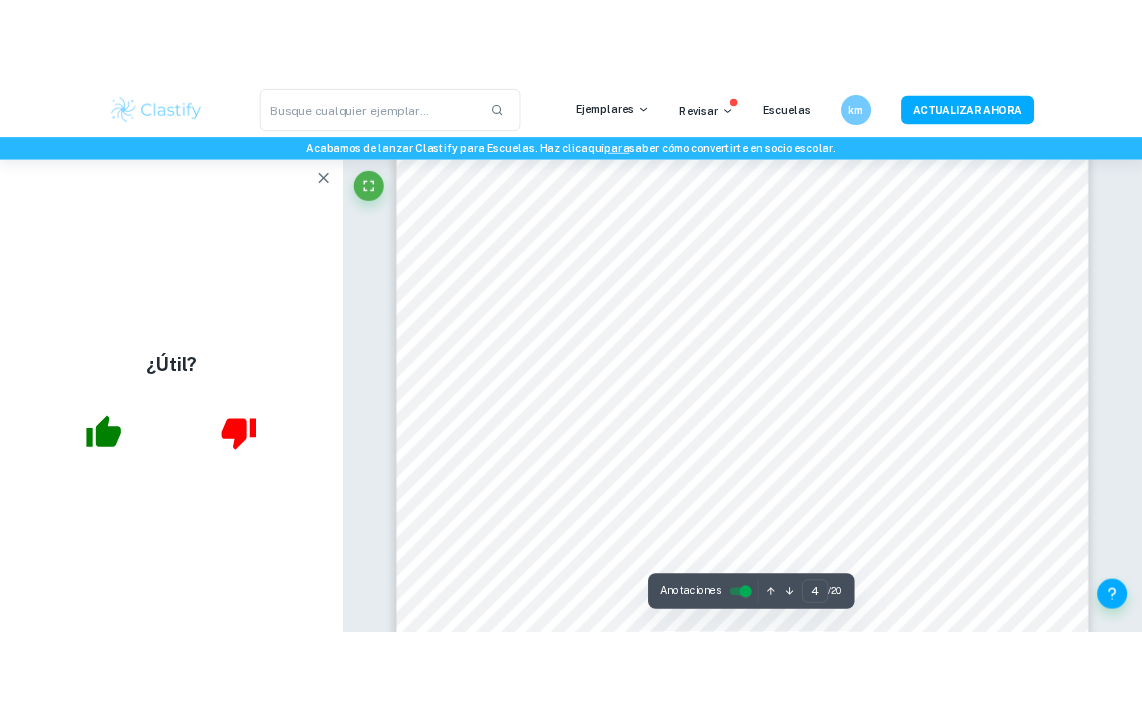 scroll, scrollTop: 4806, scrollLeft: 0, axis: vertical 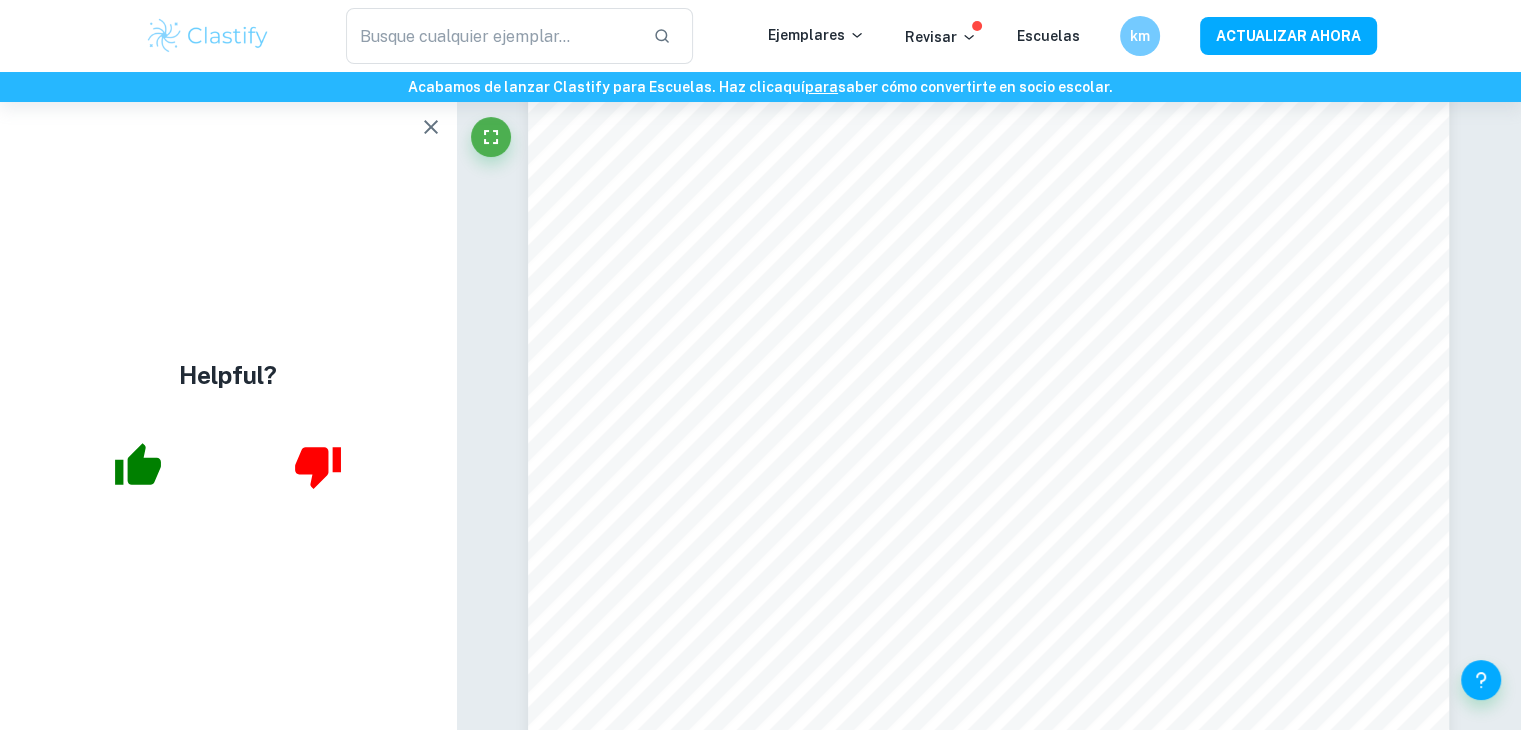 type on "1" 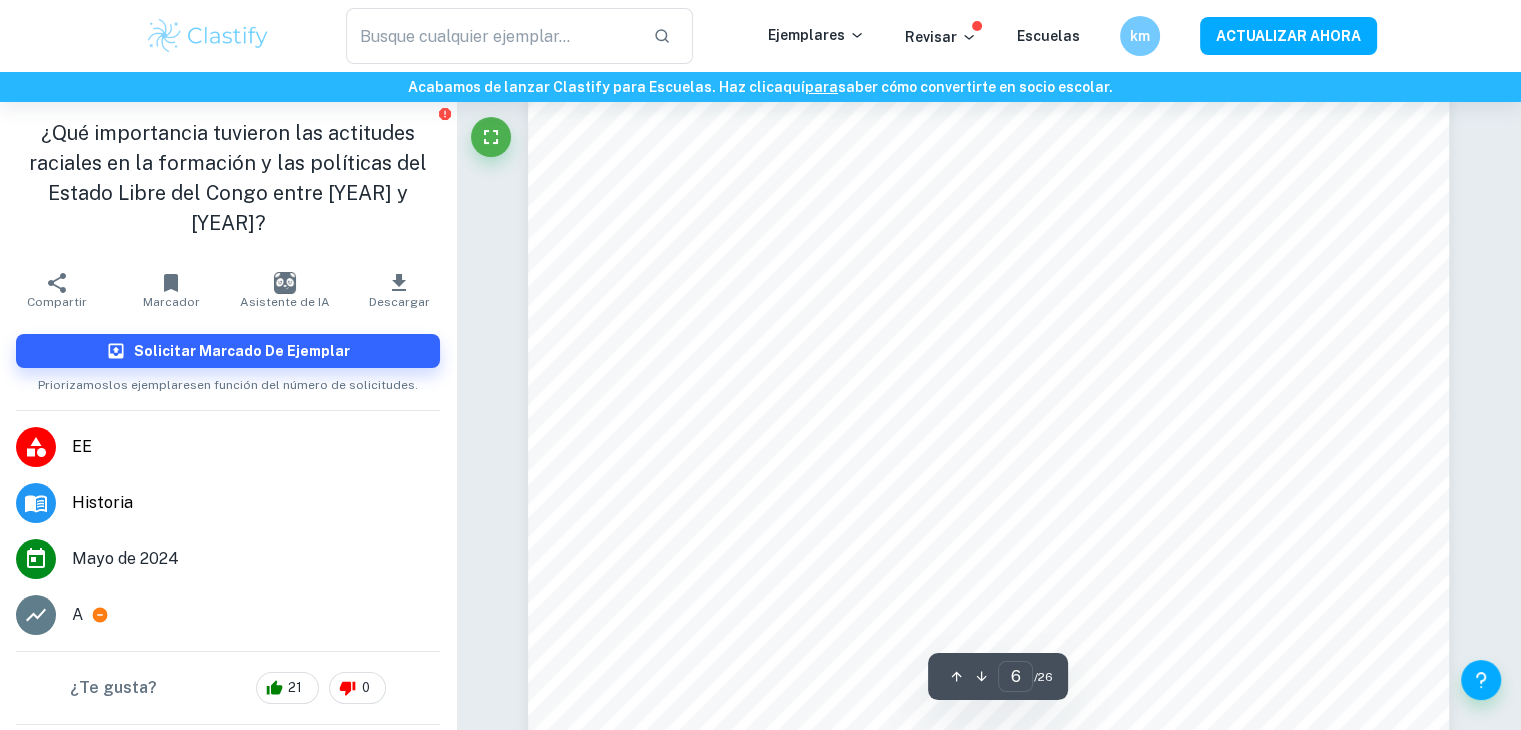 scroll, scrollTop: 7275, scrollLeft: 0, axis: vertical 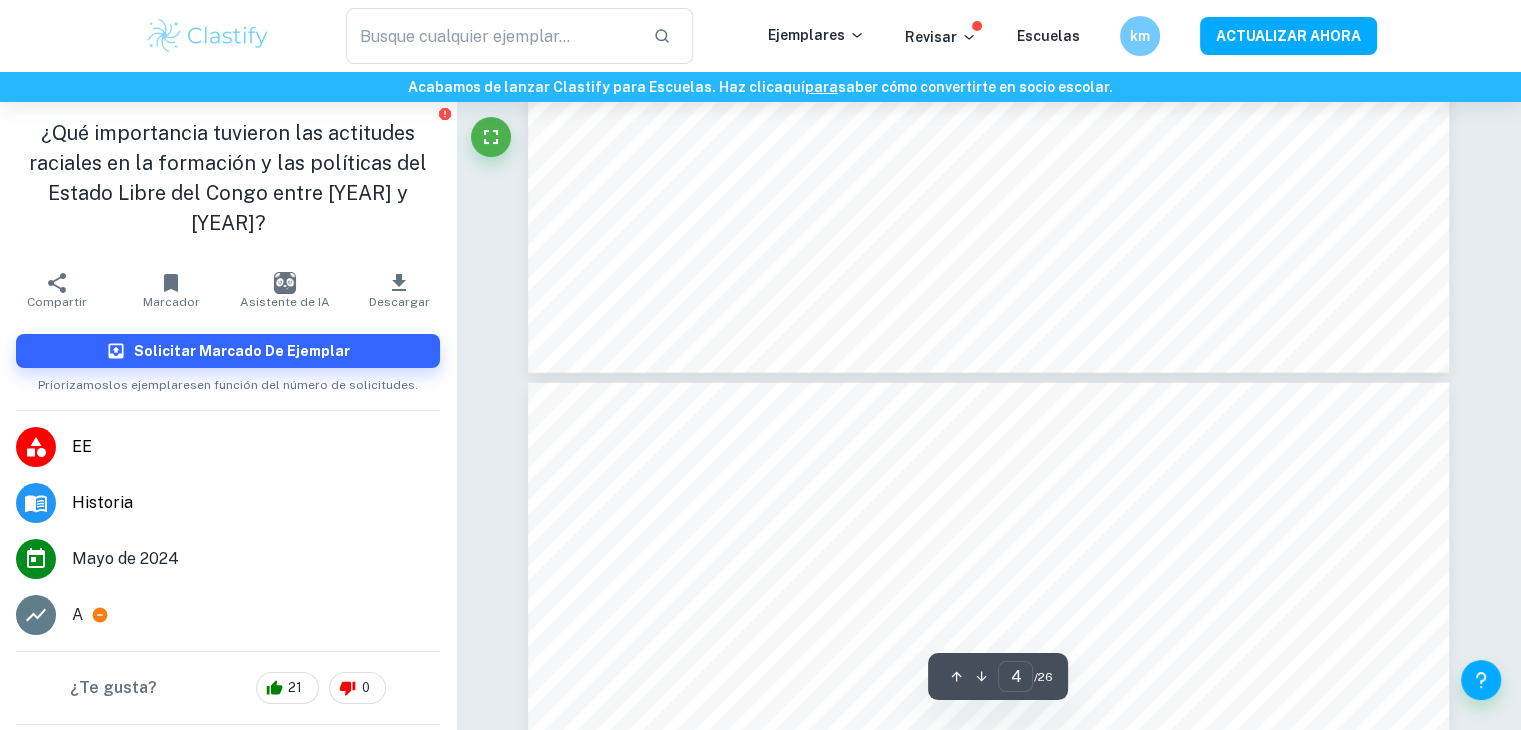 type on "5" 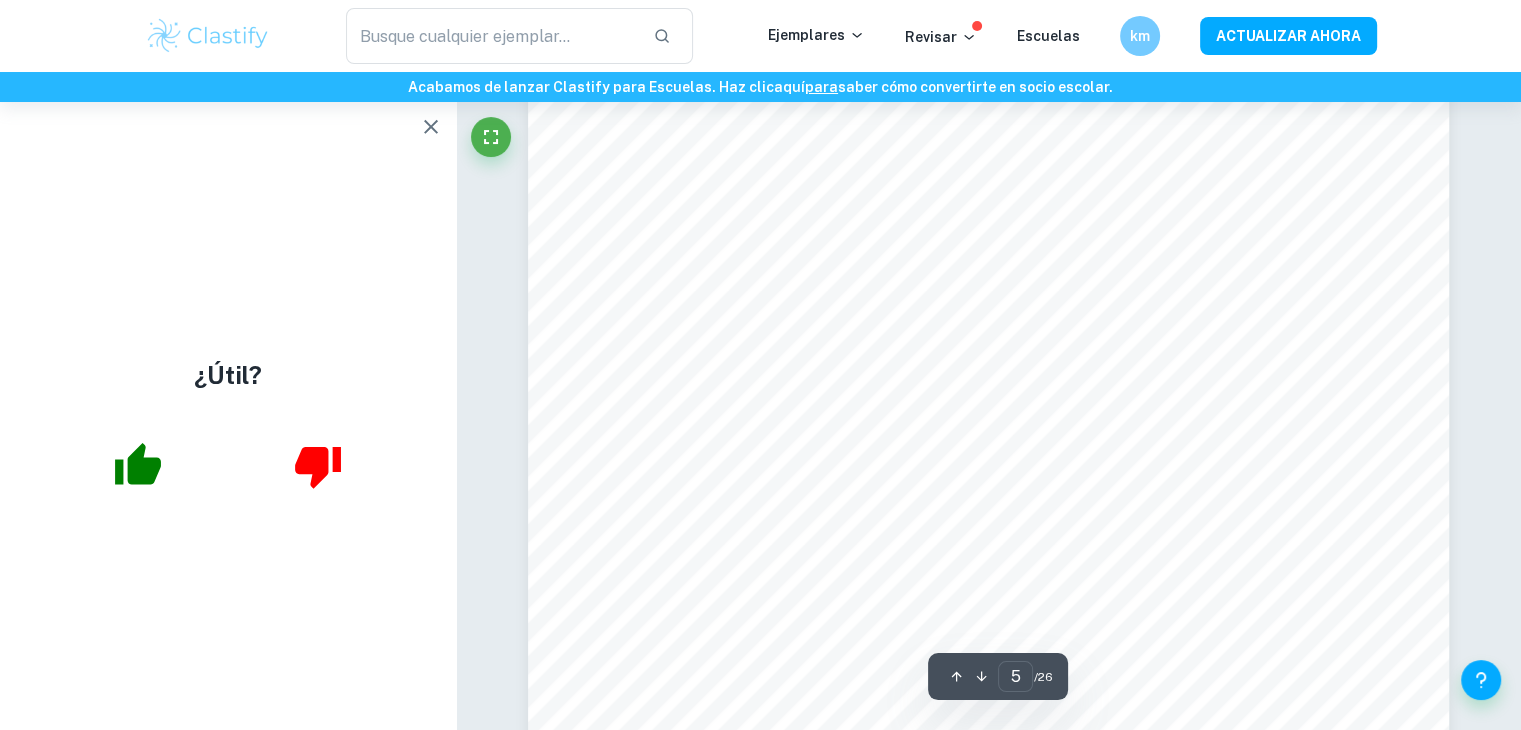 scroll, scrollTop: 5873, scrollLeft: 0, axis: vertical 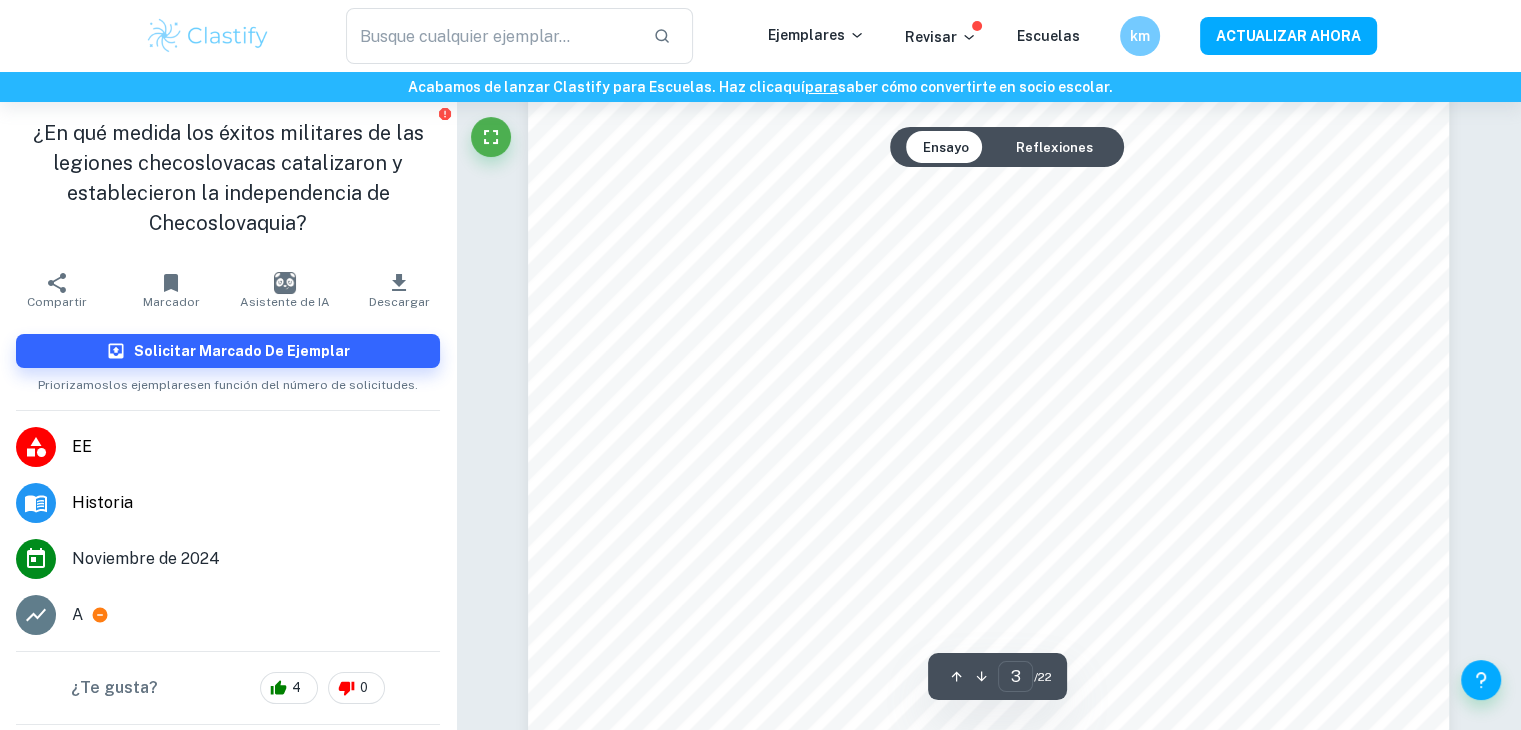 click on "Reflexiones" at bounding box center [1053, 146] 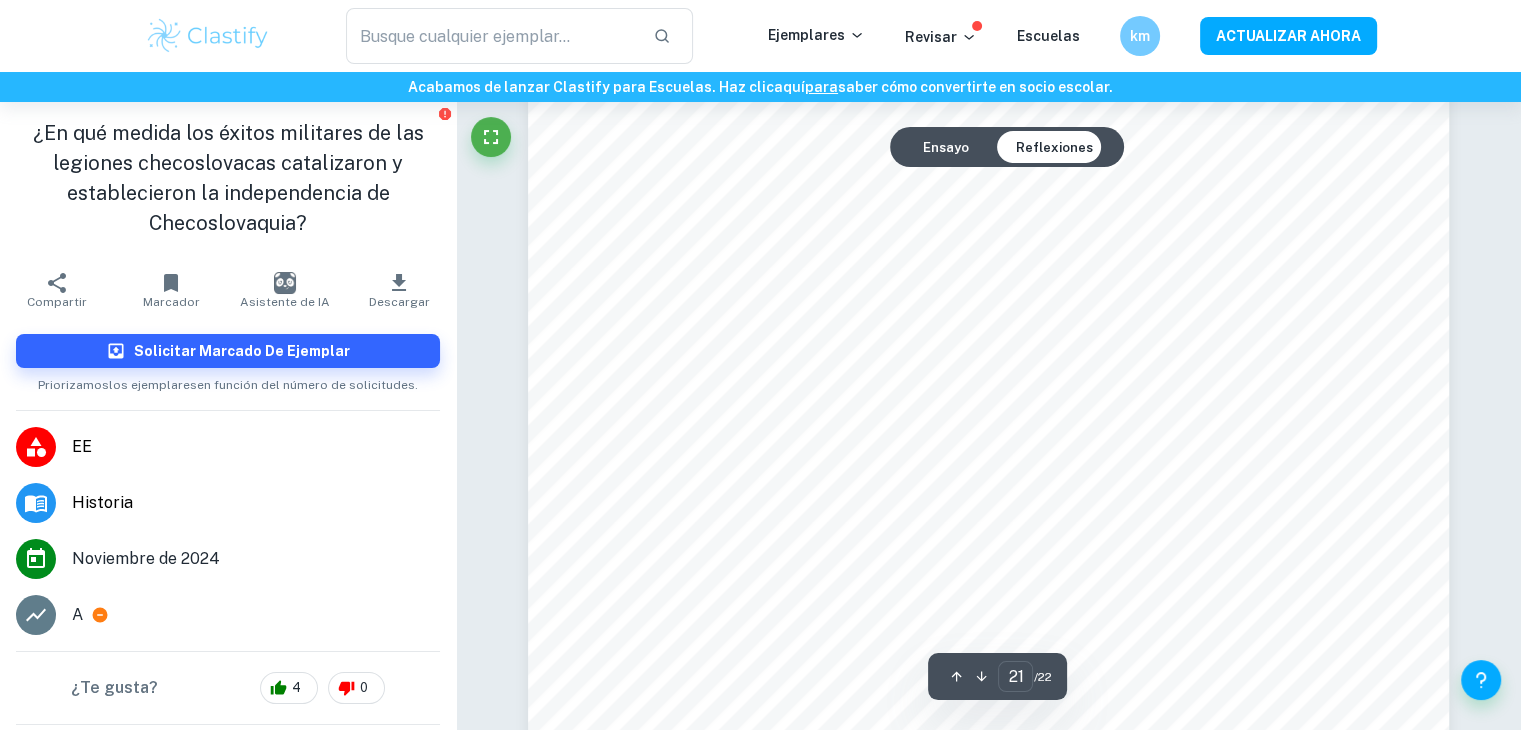scroll, scrollTop: 24428, scrollLeft: 0, axis: vertical 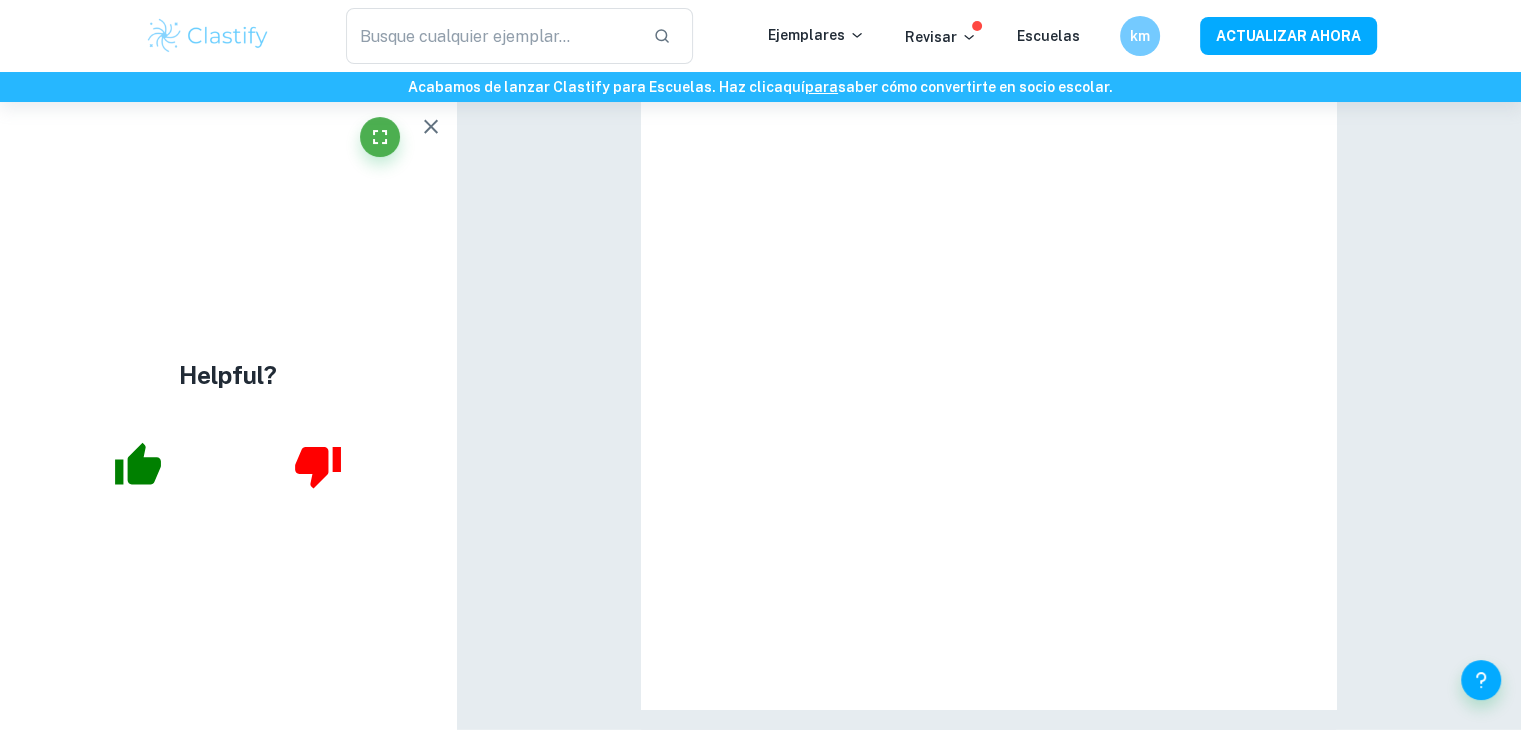 type on "3" 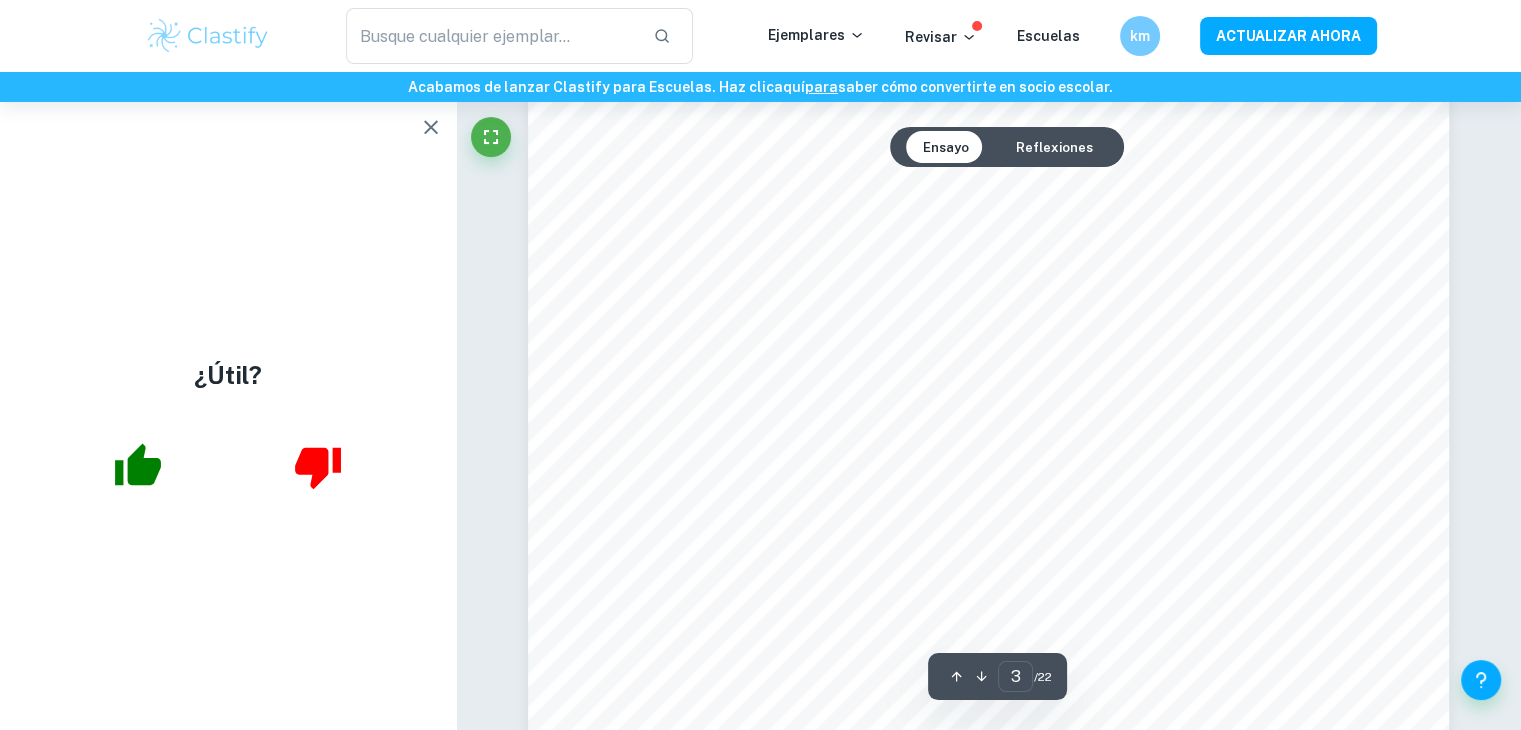 scroll, scrollTop: 2648, scrollLeft: 0, axis: vertical 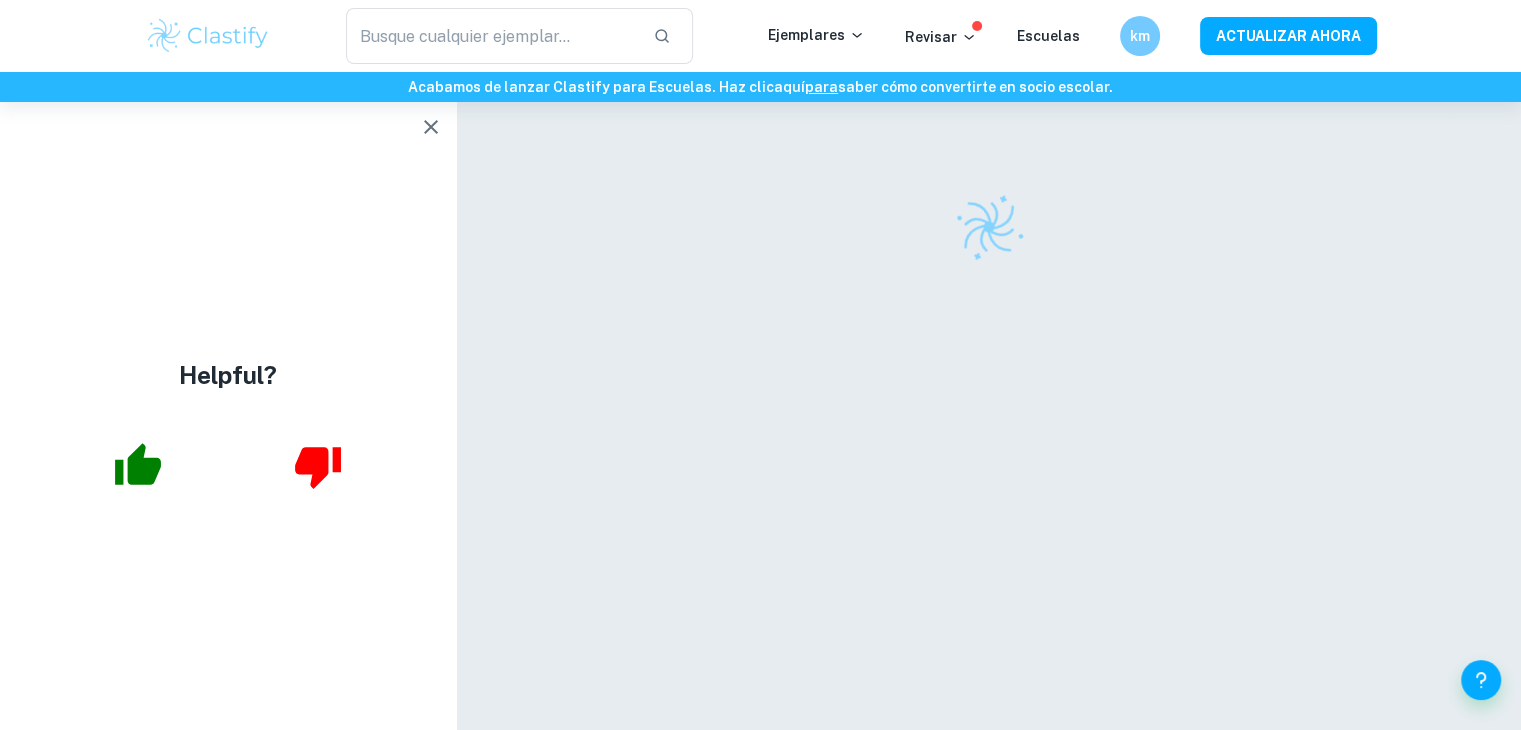 click at bounding box center (989, 445) 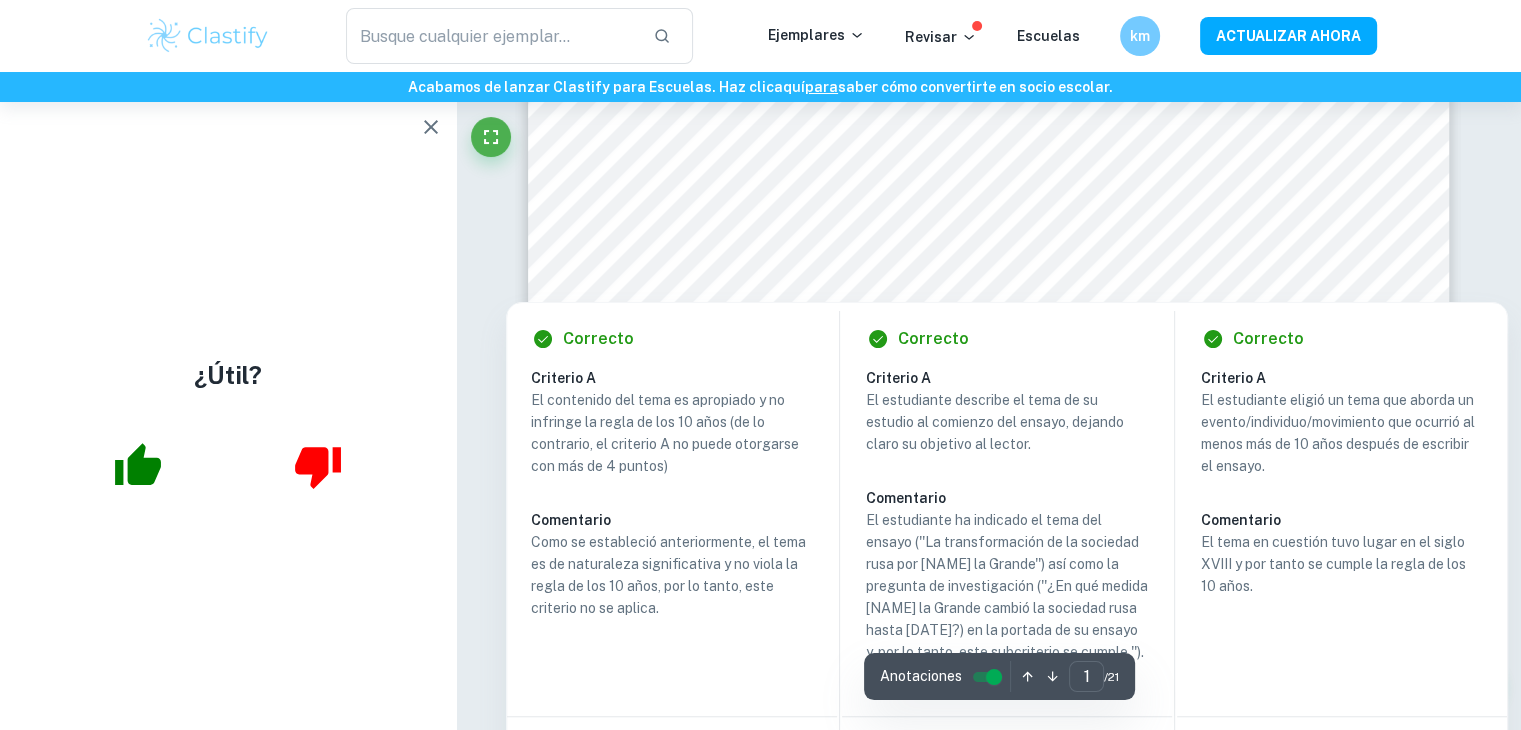 scroll, scrollTop: 500, scrollLeft: 0, axis: vertical 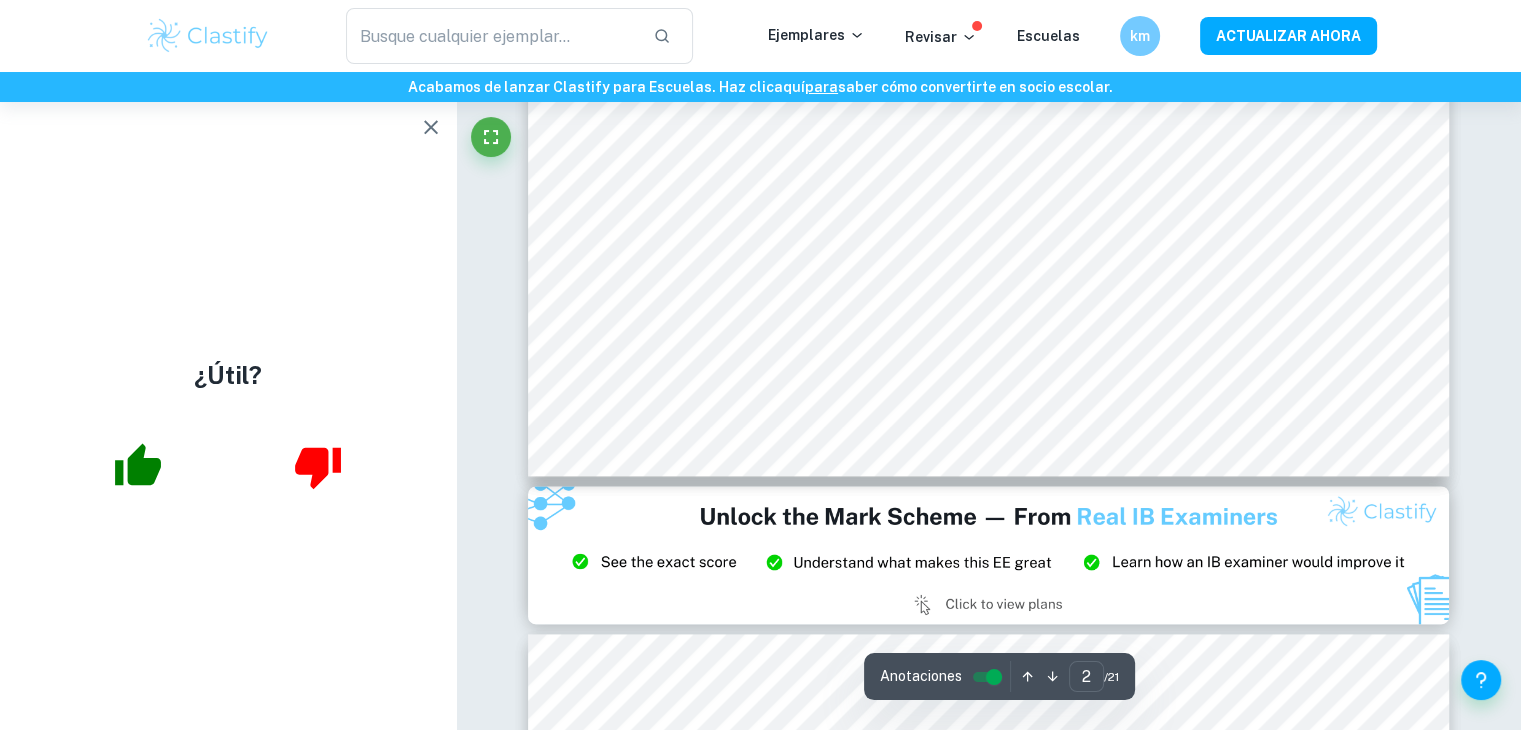 type on "3" 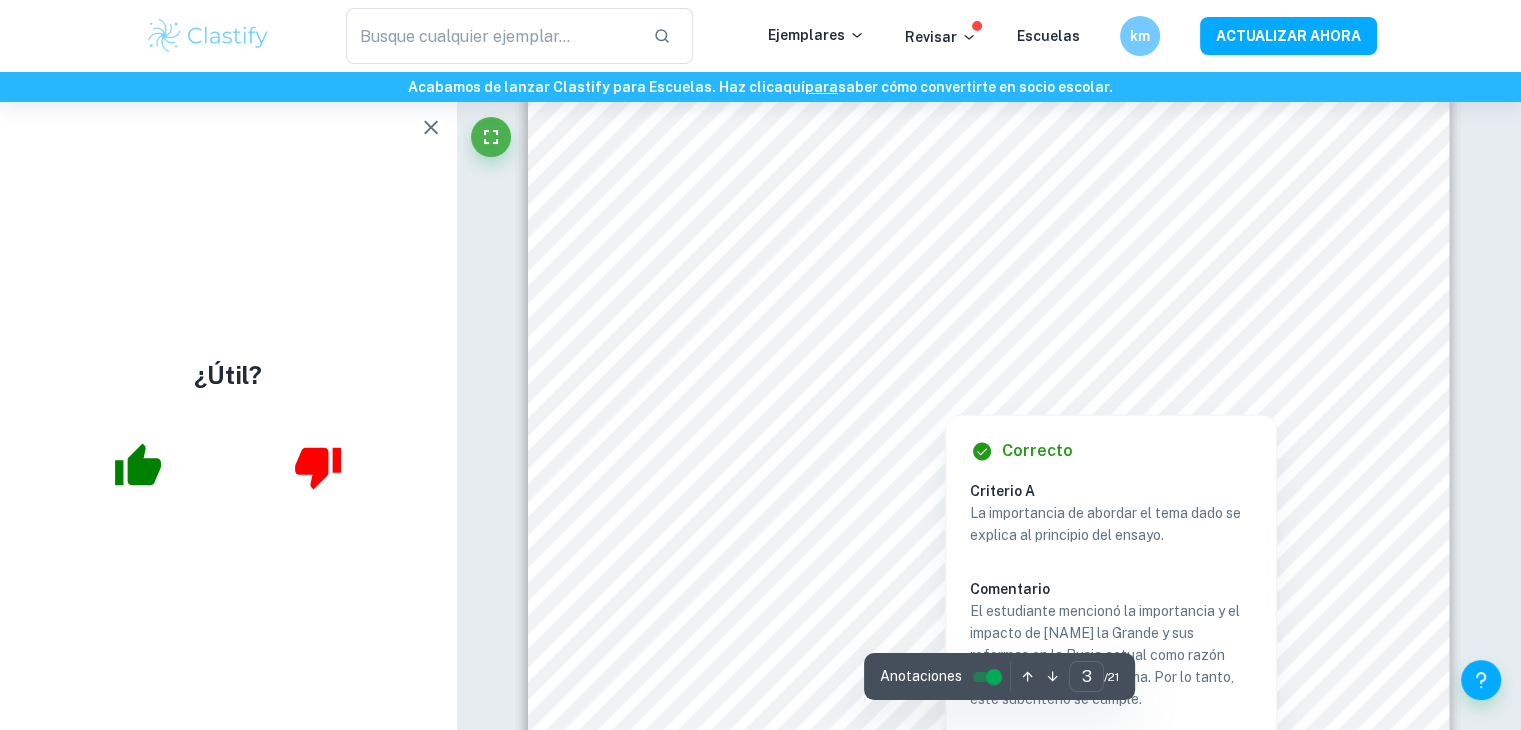 scroll, scrollTop: 3323, scrollLeft: 0, axis: vertical 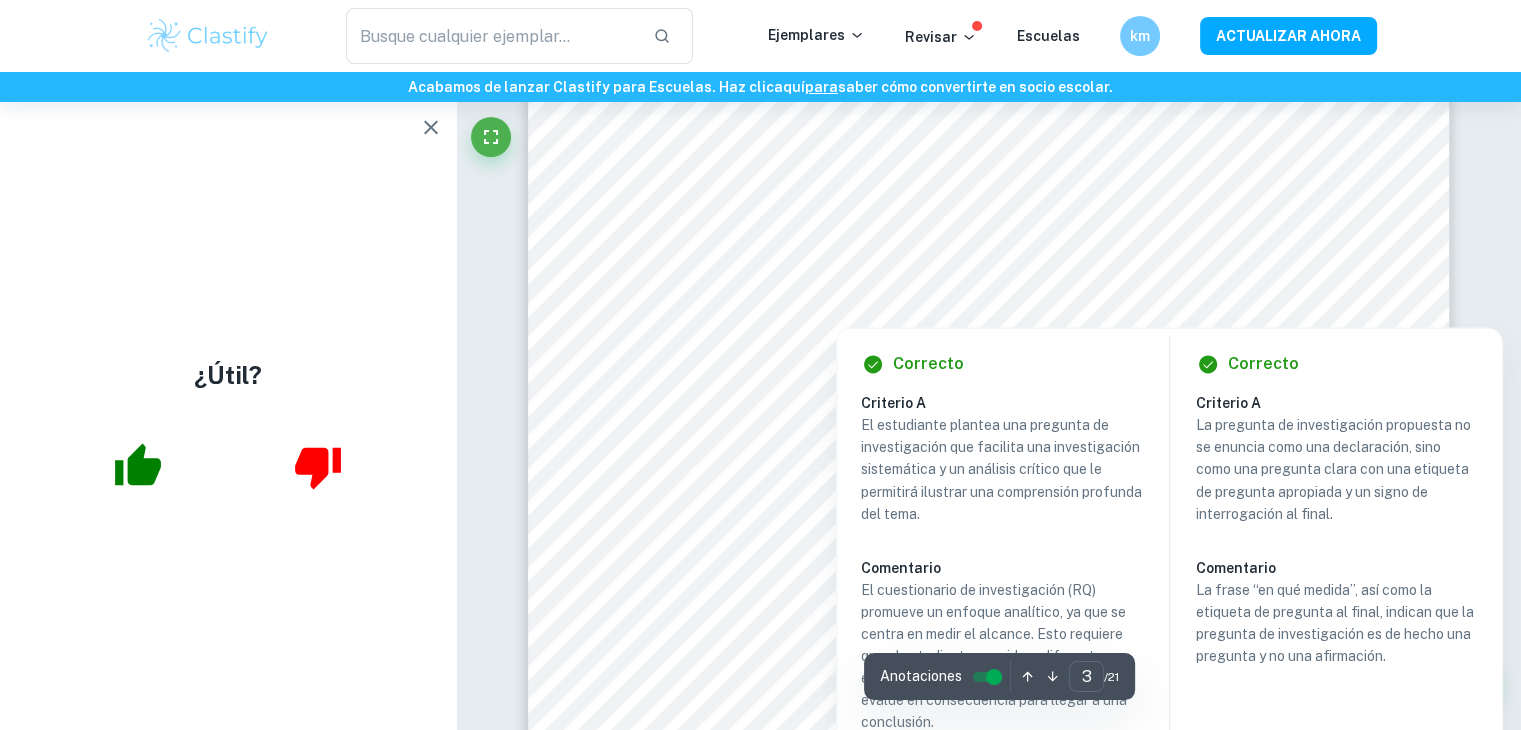 click on "Correcto Criterio A El estudiante plantea una pregunta de investigación que facilita una investigación sistemática y un análisis crítico que le permitirá ilustrar una comprensión profunda del tema. Comentario El cuestionario de investigación (RQ) promueve un enfoque analítico, ya que se centra en medir el alcance. Esto requiere que el estudiante considere diferentes enfoques e interpretaciones posibles y los evalúe en consecuencia para llegar a una conclusión. Escrito por Wojtek Pregúntale a Clai" at bounding box center (1002, 593) 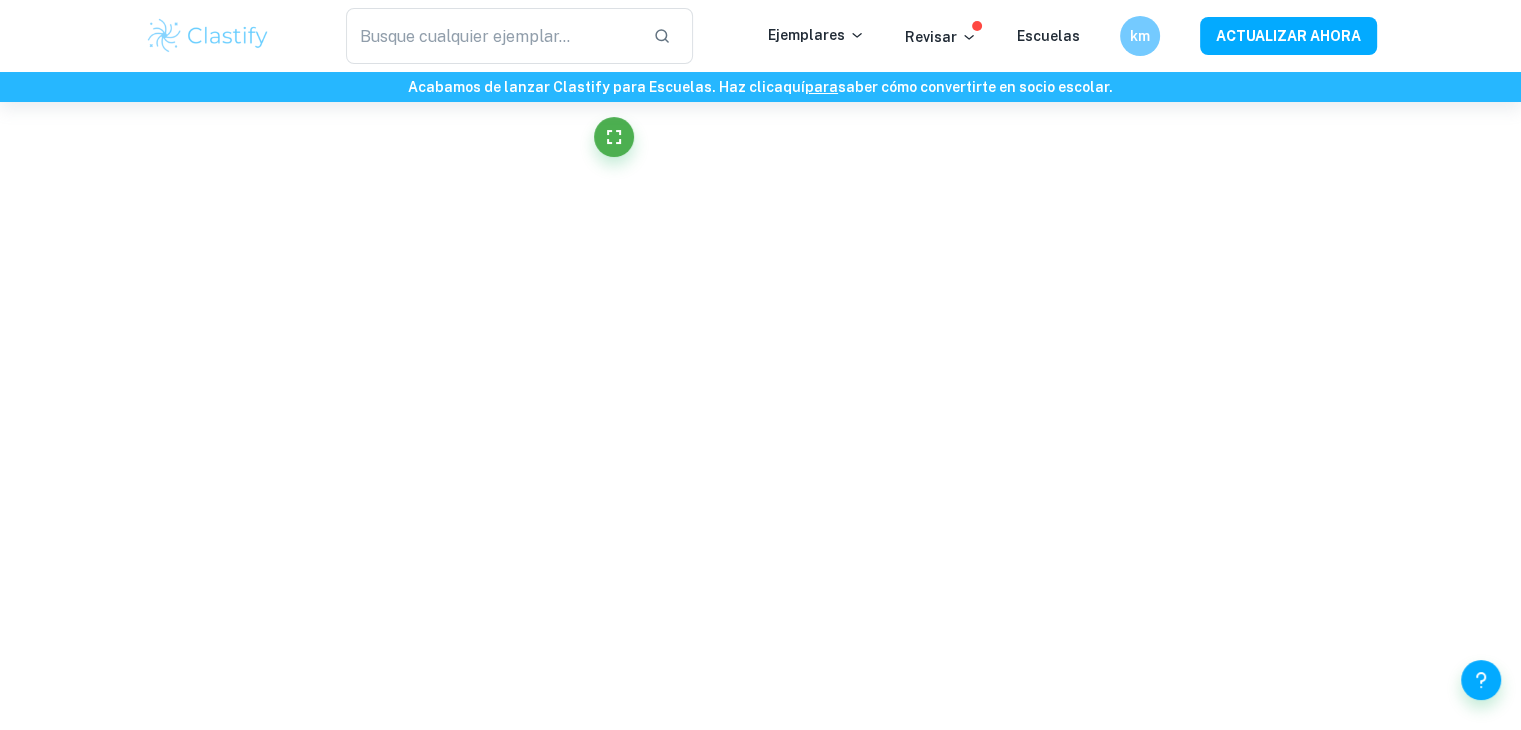 scroll, scrollTop: 1971, scrollLeft: 0, axis: vertical 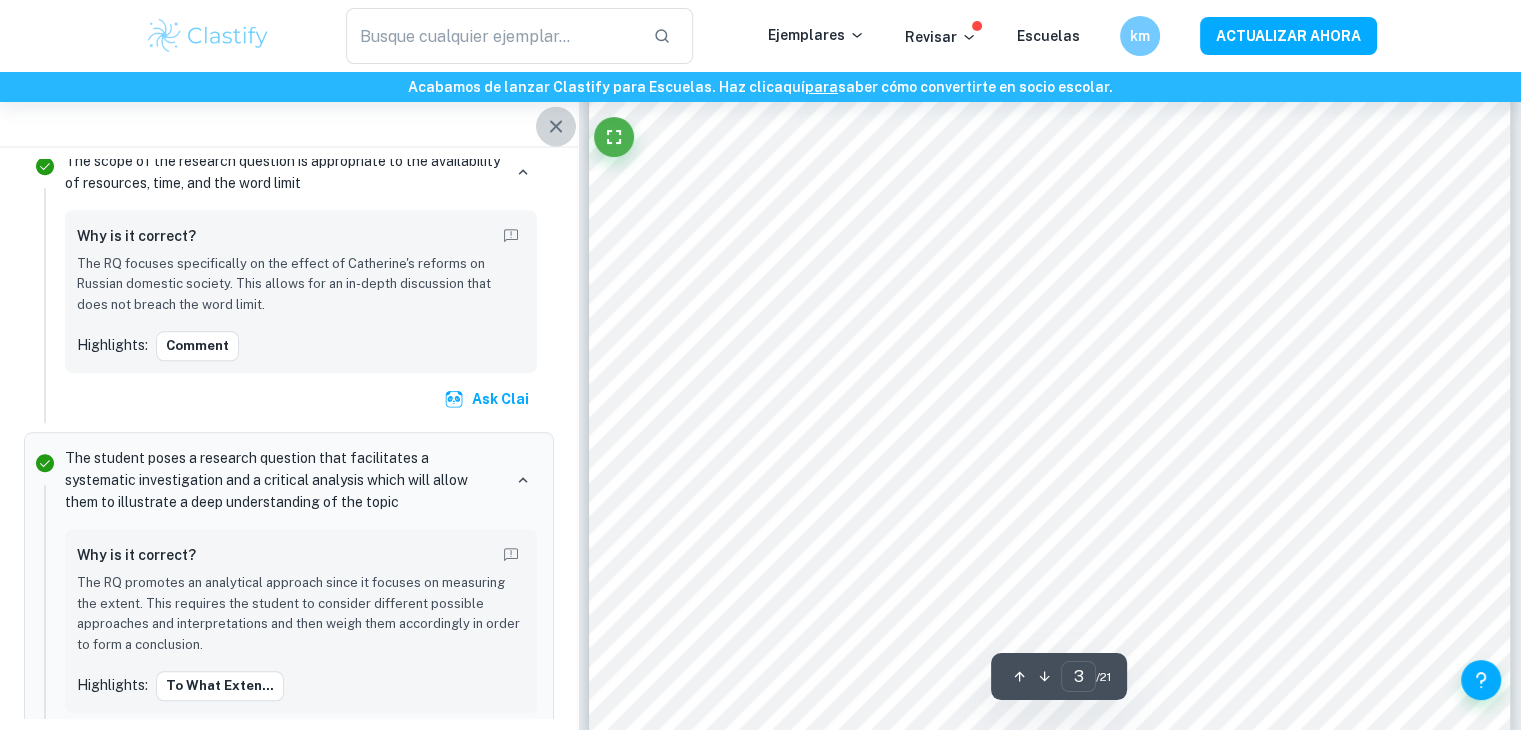 click 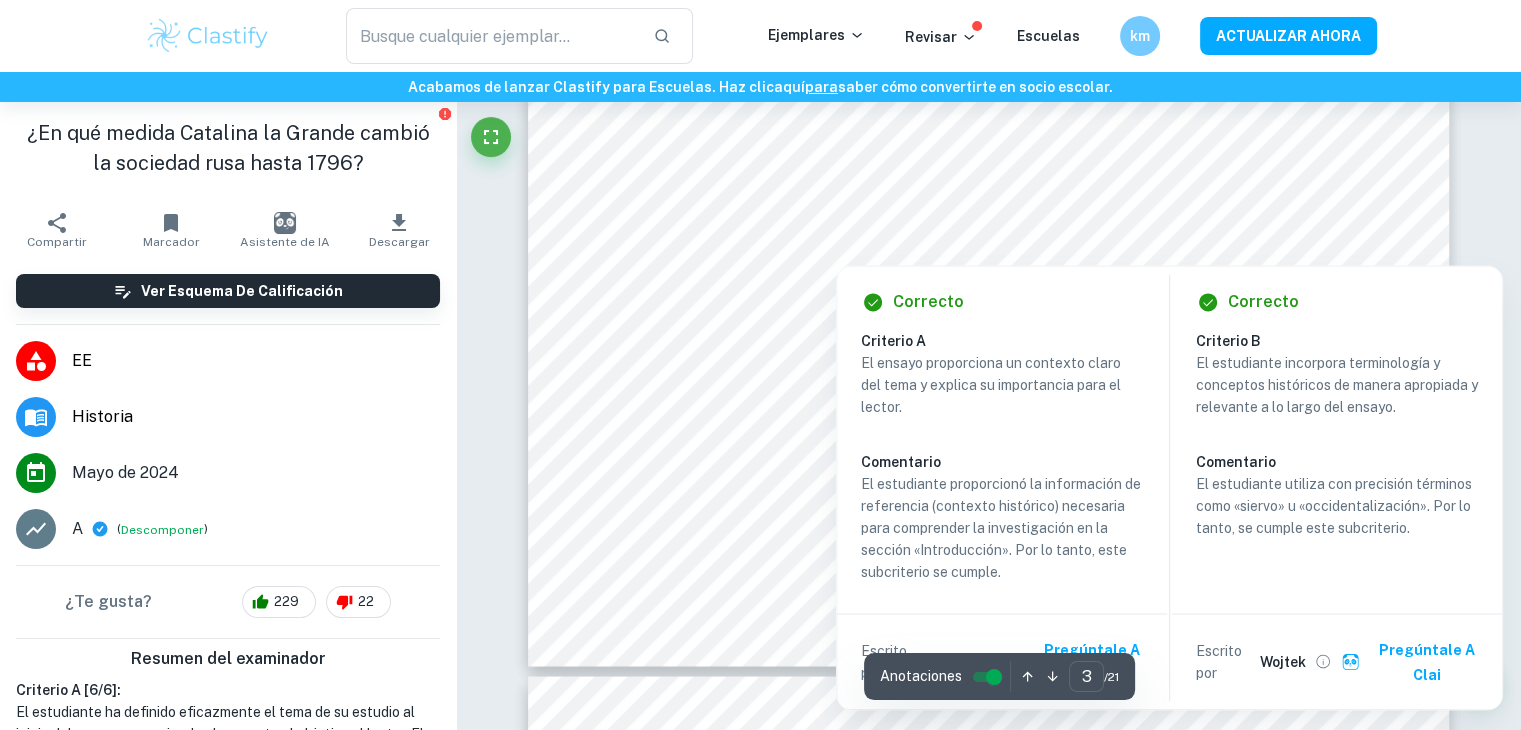 scroll, scrollTop: 3388, scrollLeft: 0, axis: vertical 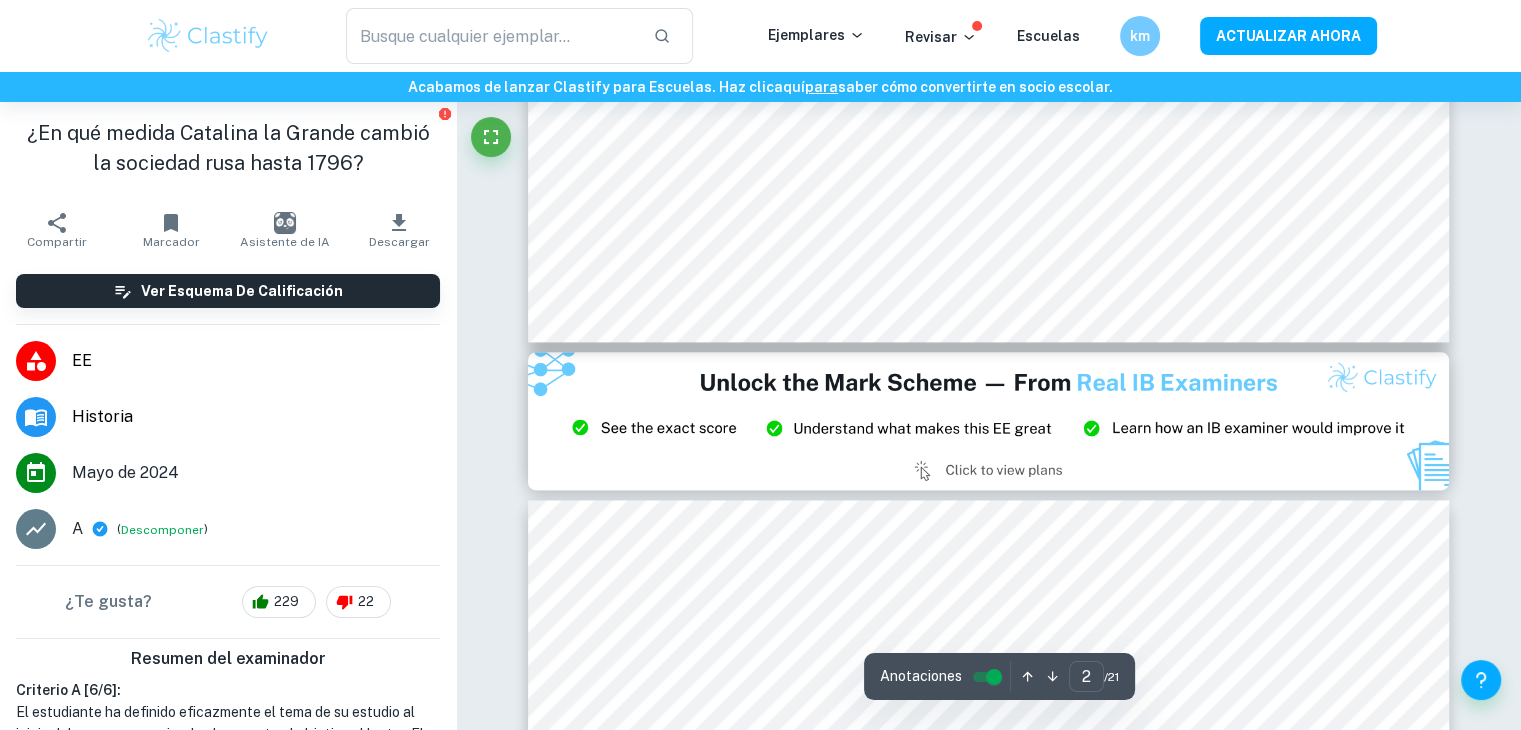 type on "3" 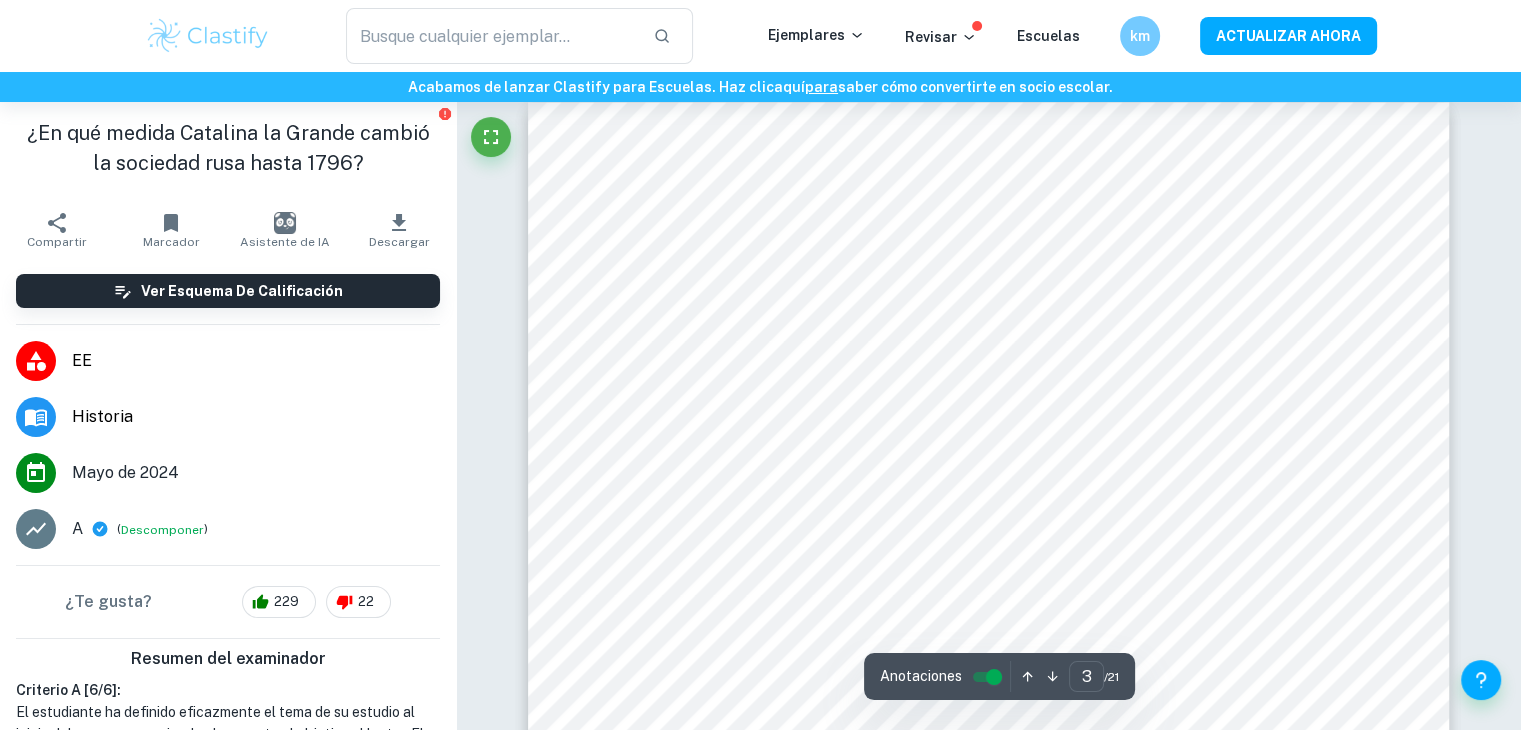 scroll, scrollTop: 2795, scrollLeft: 0, axis: vertical 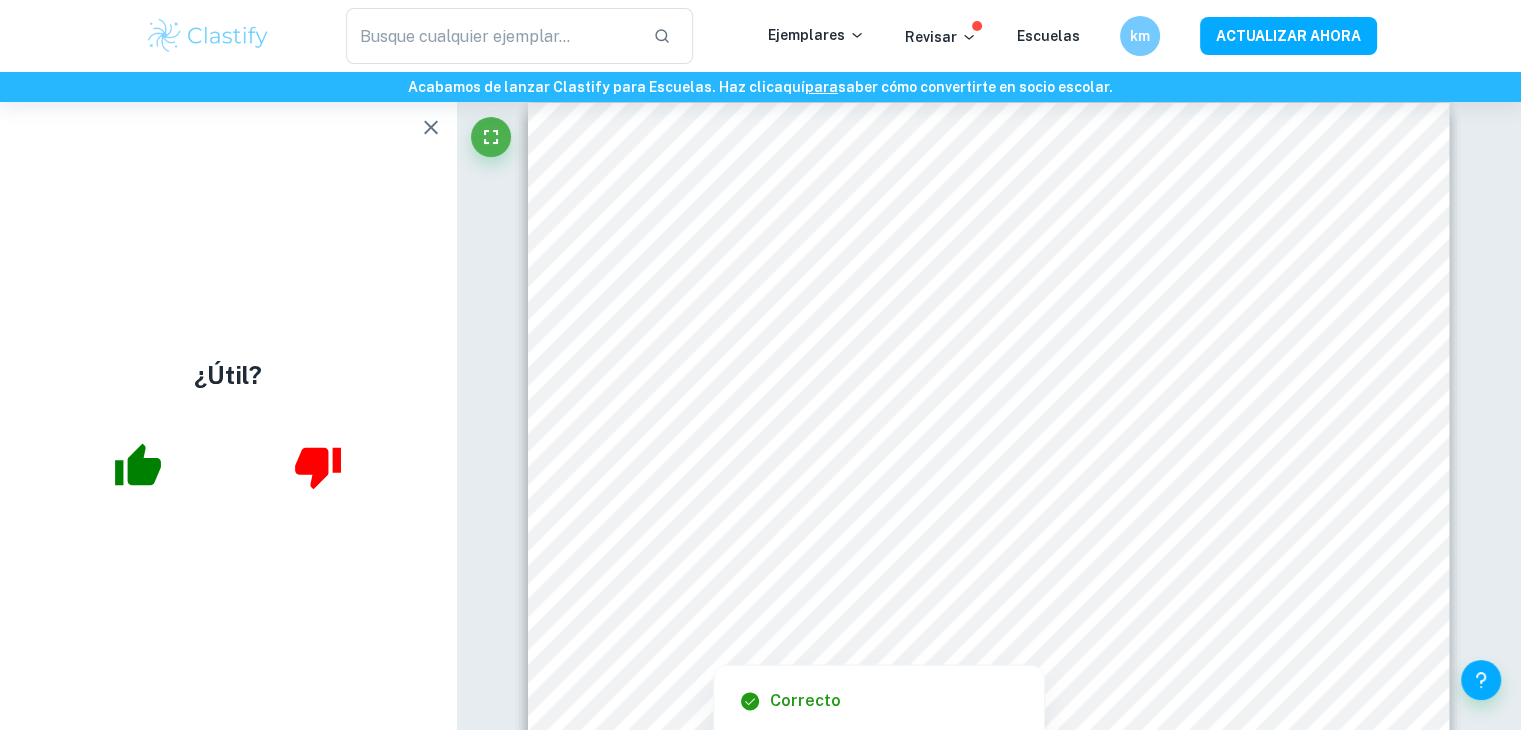 drag, startPoint x: 620, startPoint y: 258, endPoint x: 629, endPoint y: 263, distance: 10.29563 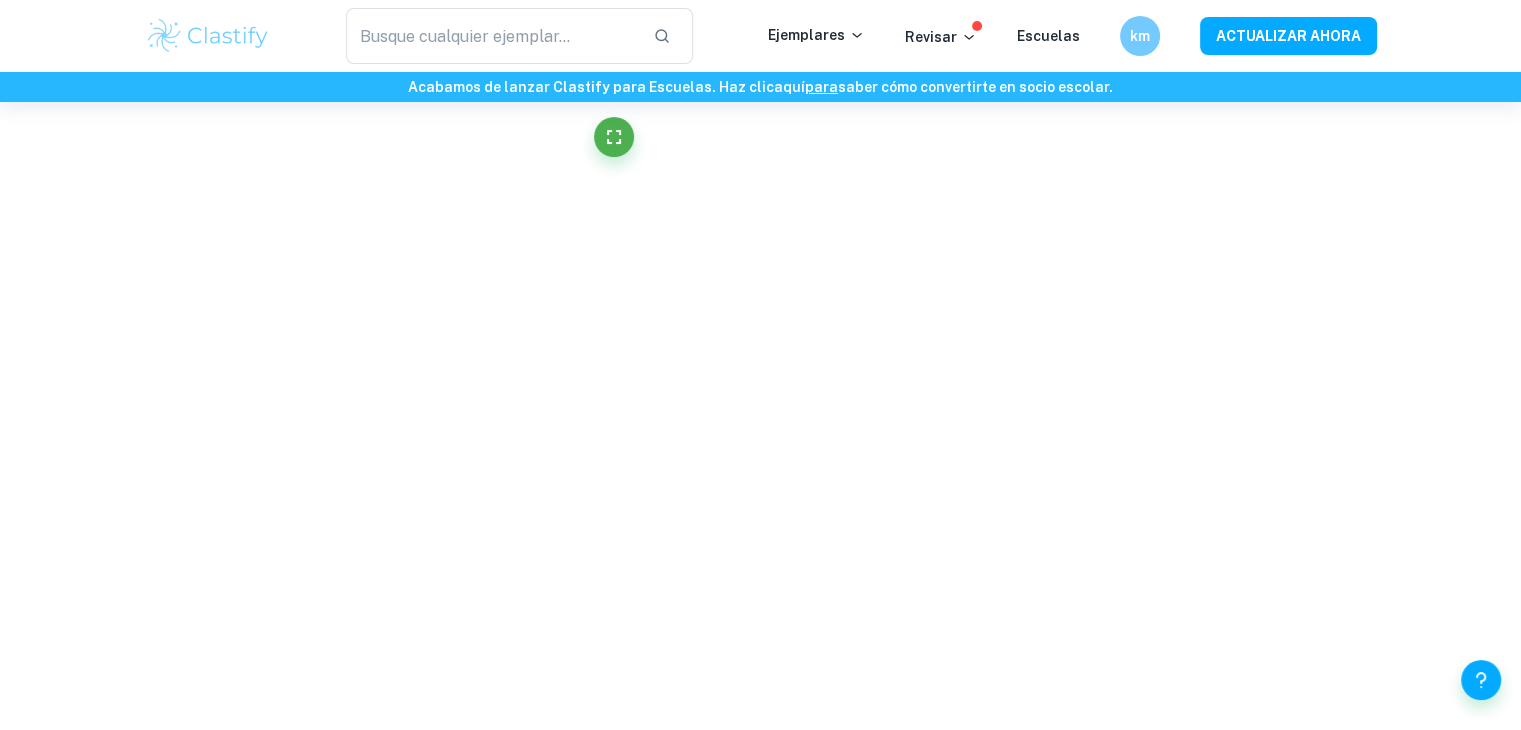 scroll, scrollTop: 2335, scrollLeft: 0, axis: vertical 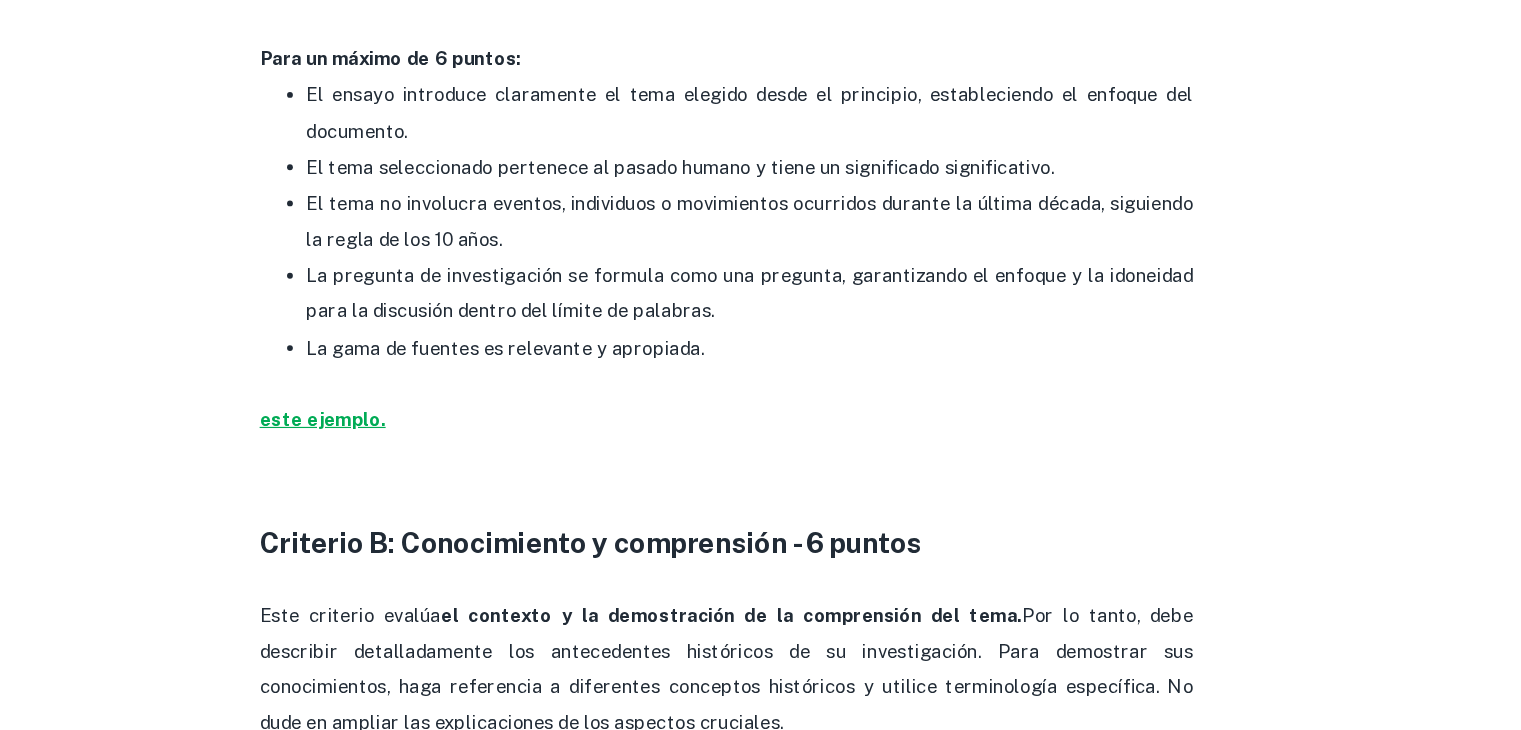 drag, startPoint x: 671, startPoint y: 490, endPoint x: 407, endPoint y: 455, distance: 266.30997 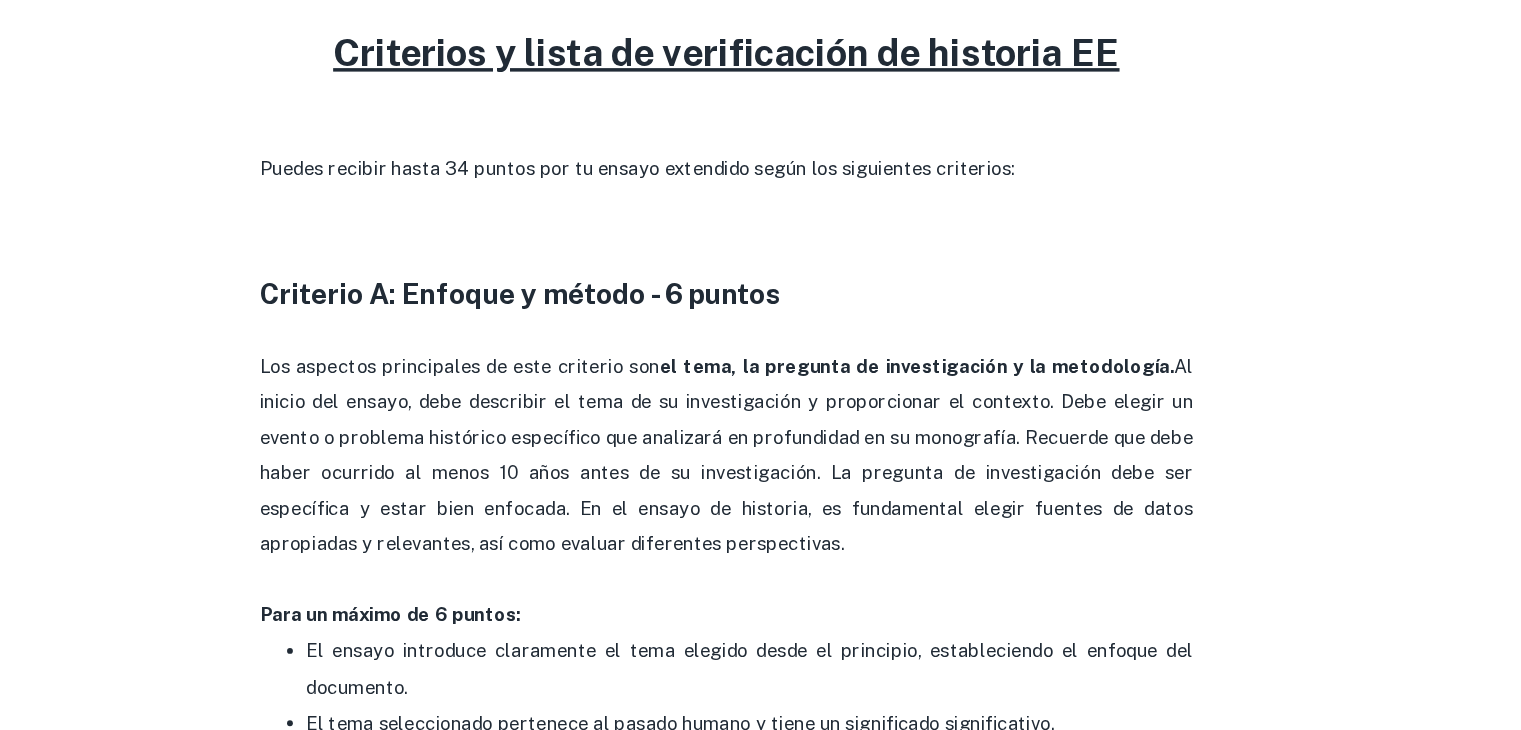 scroll, scrollTop: 811, scrollLeft: 0, axis: vertical 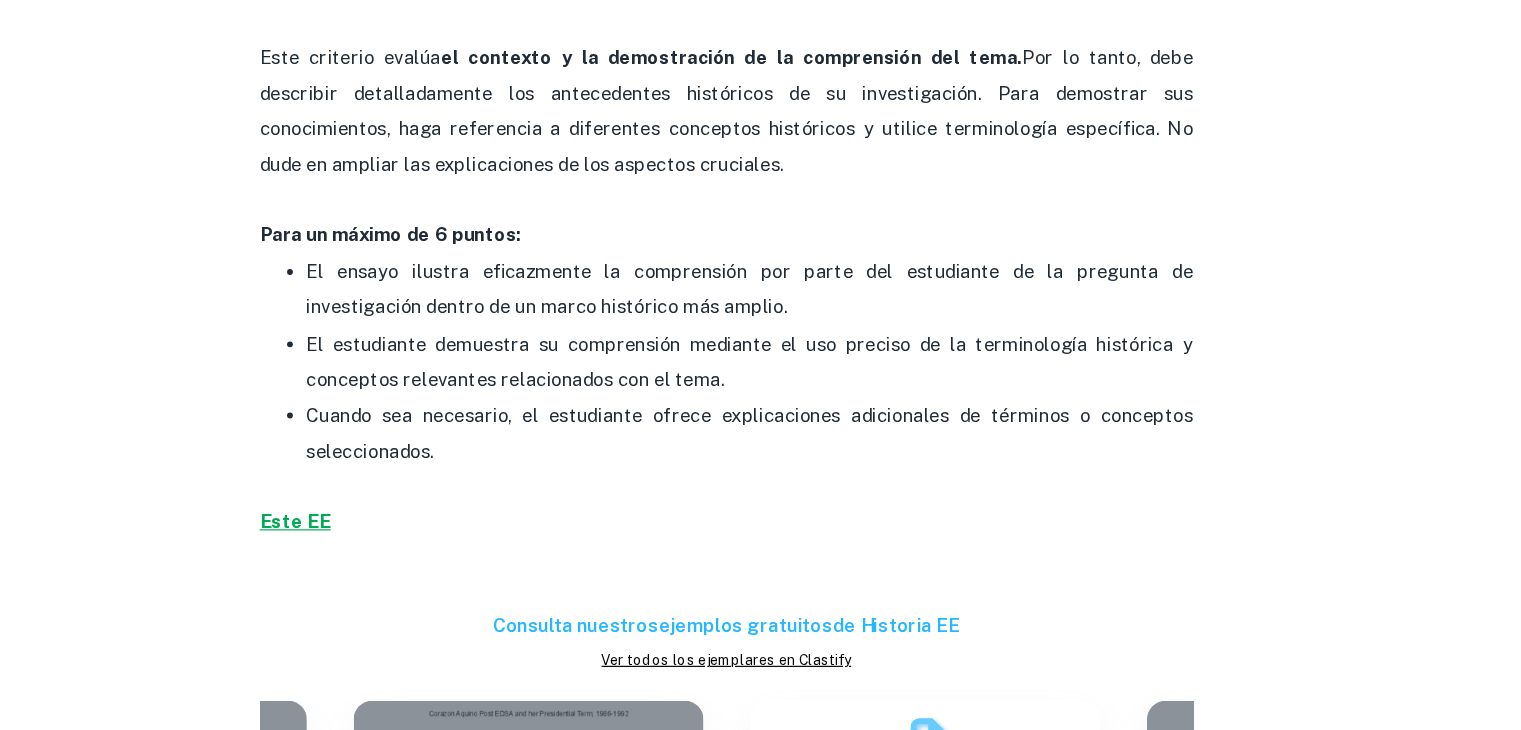 click on "Este EE" at bounding box center [391, 550] 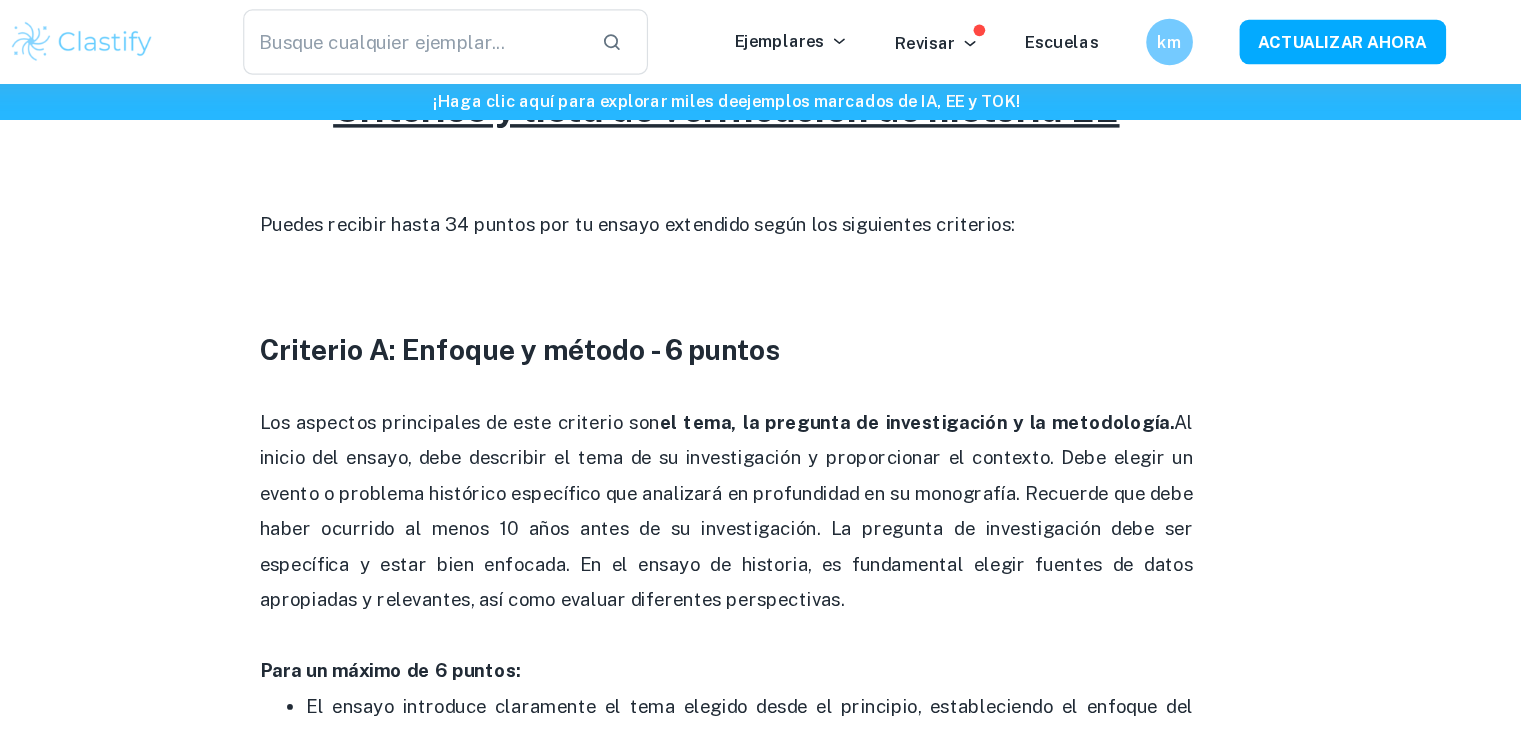 scroll, scrollTop: 856, scrollLeft: 0, axis: vertical 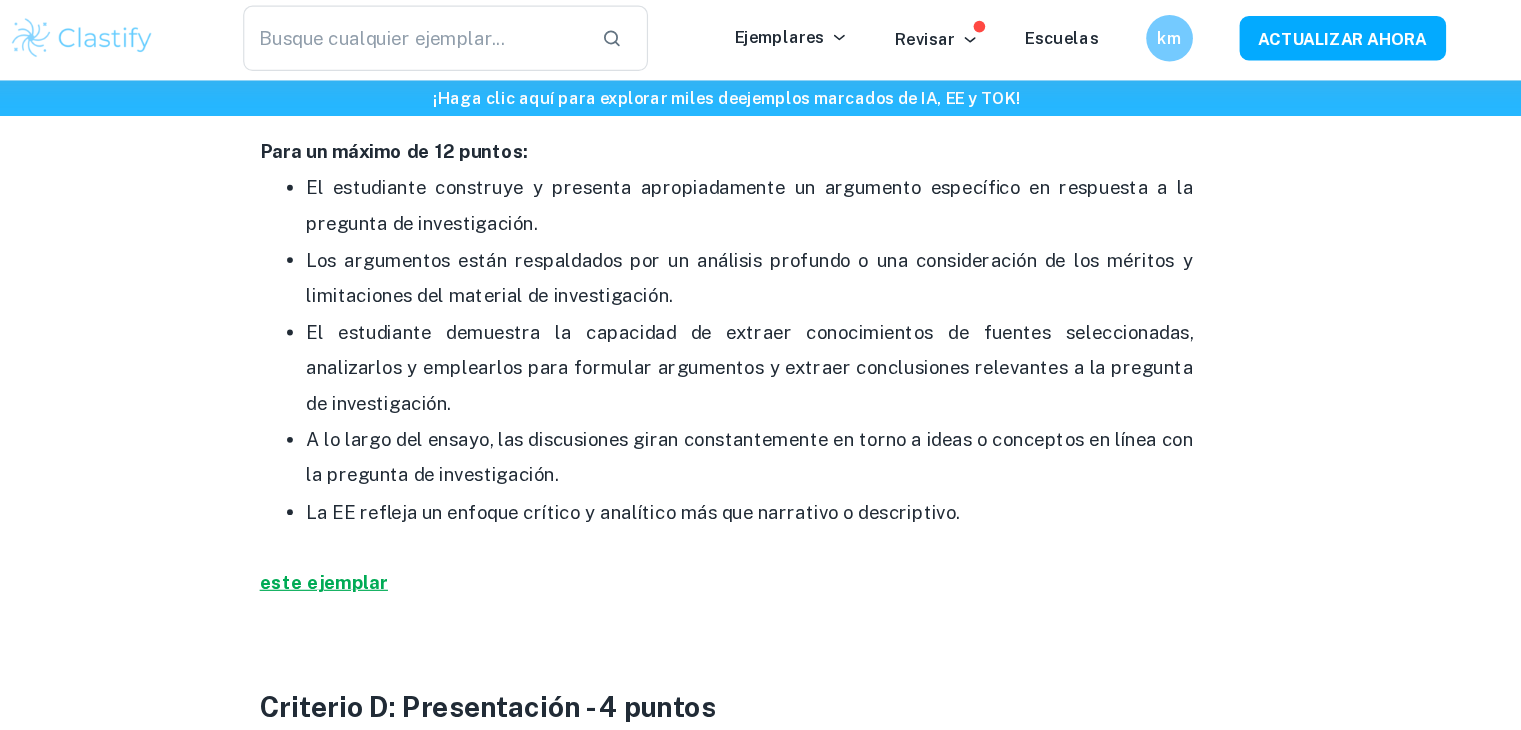 click on "este ejemplar" at bounding box center (416, 502) 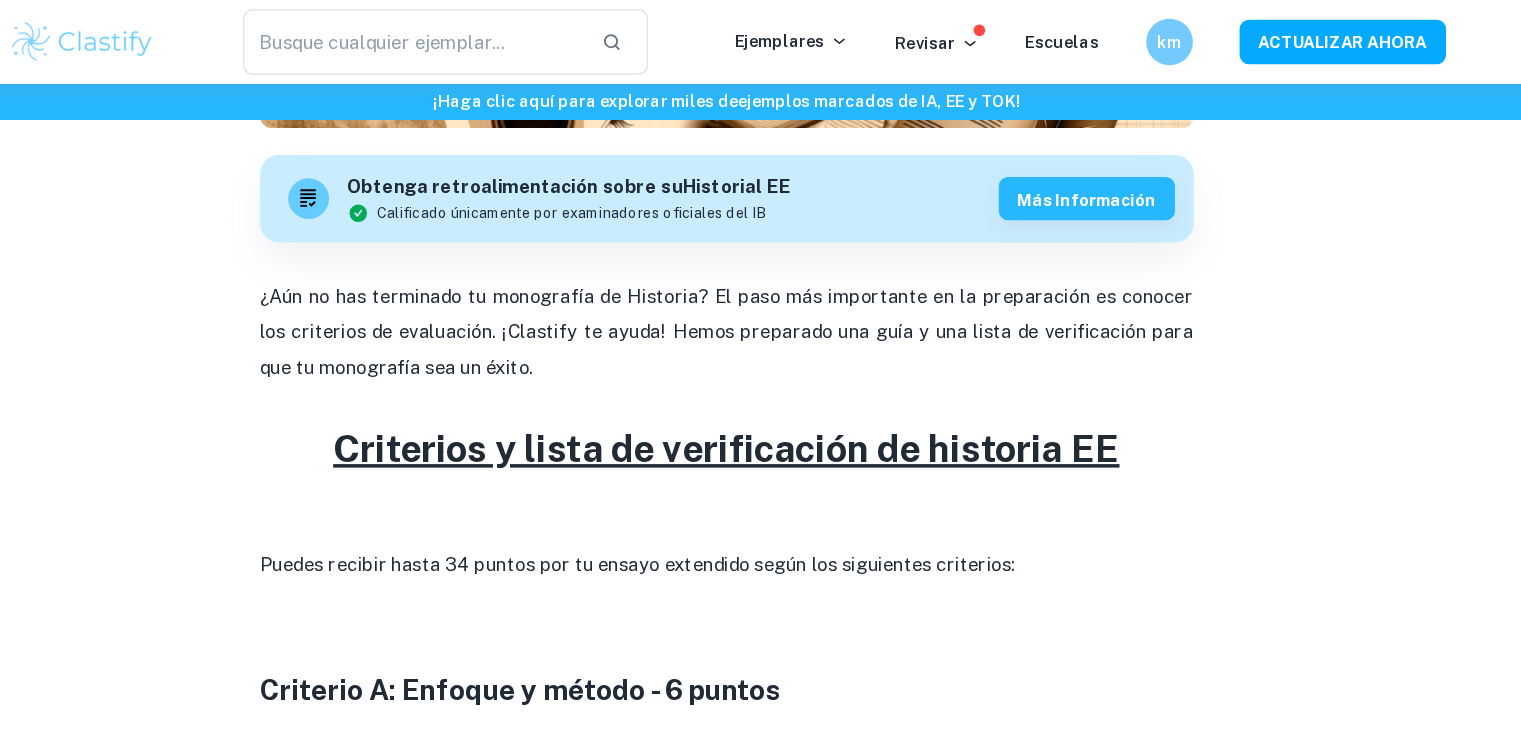 scroll, scrollTop: 569, scrollLeft: 0, axis: vertical 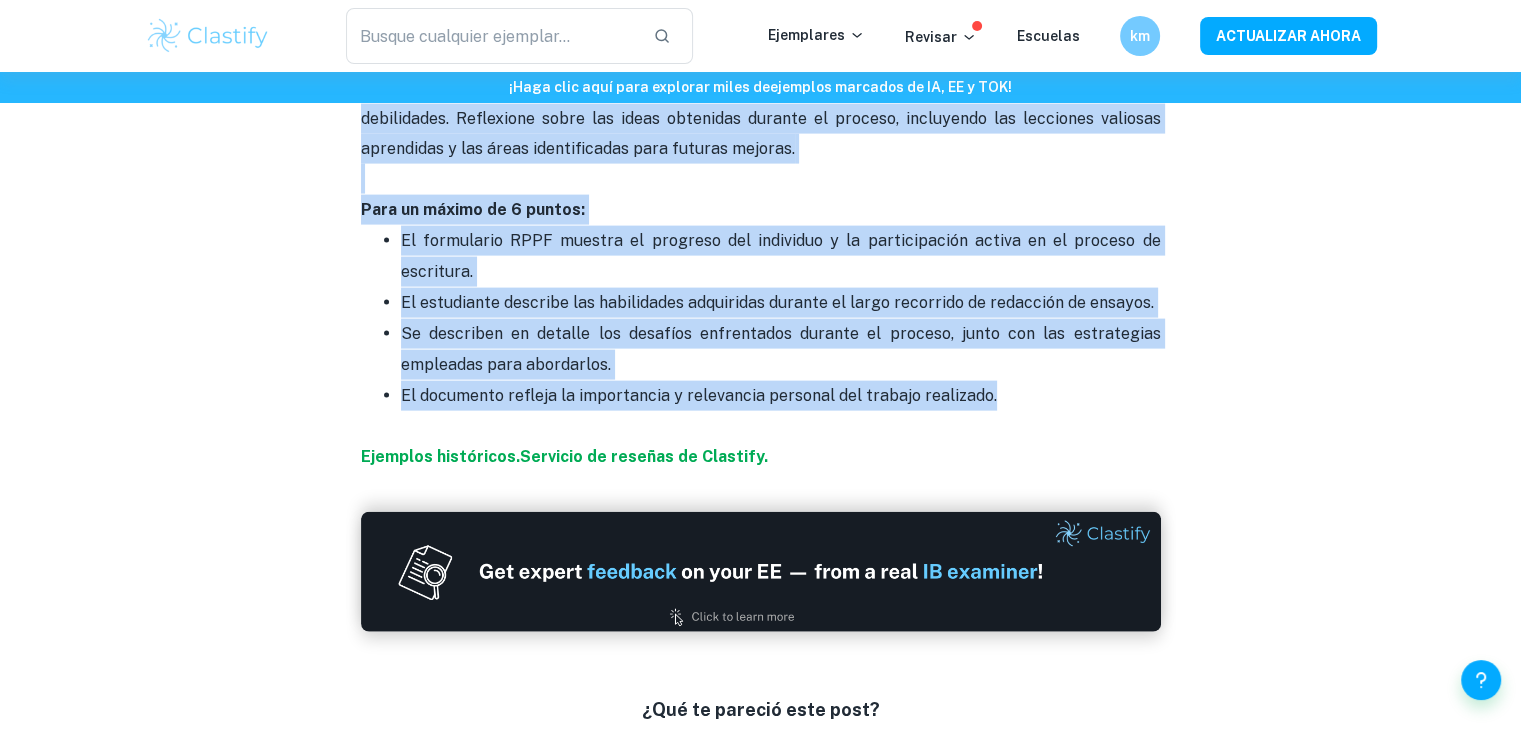 drag, startPoint x: 417, startPoint y: 391, endPoint x: 1044, endPoint y: 371, distance: 627.3189 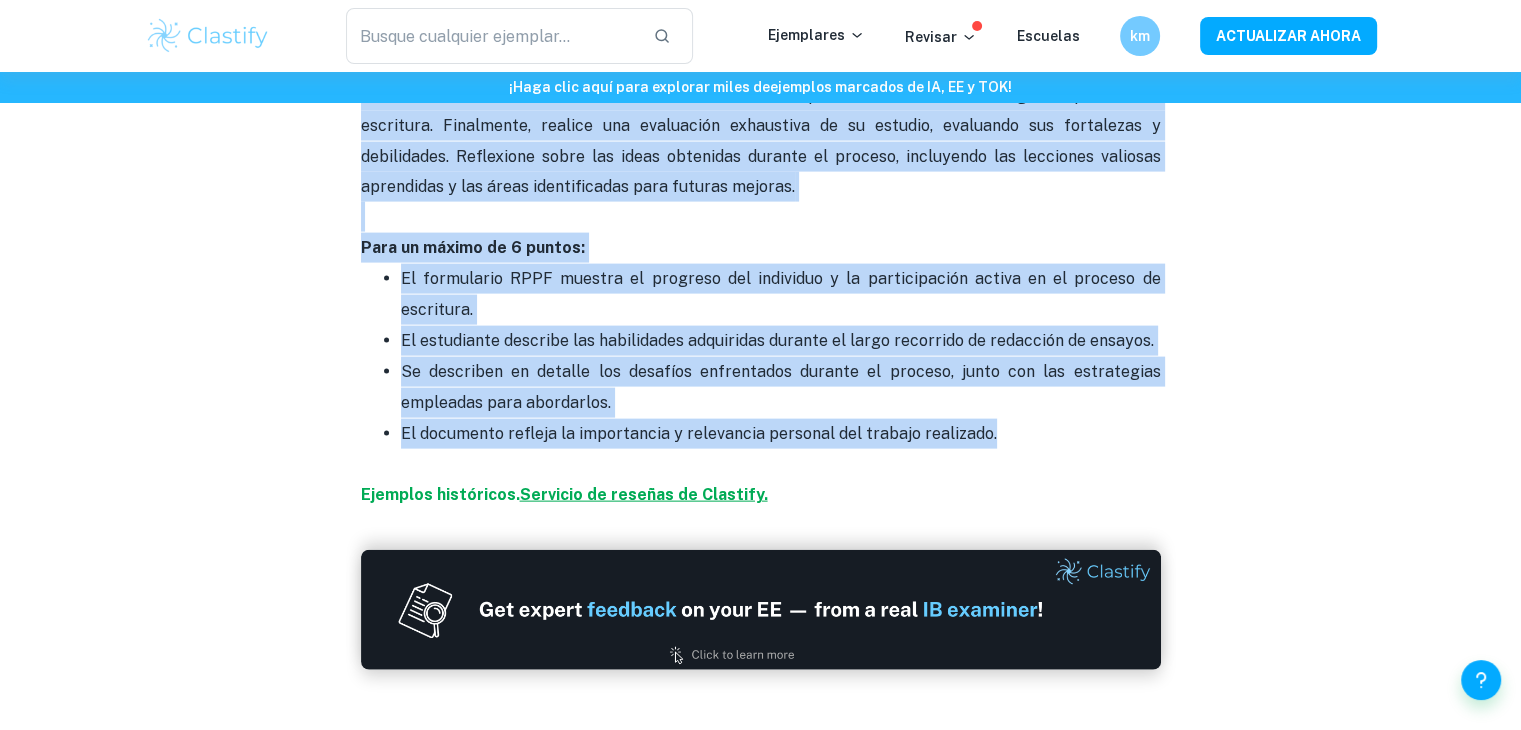scroll, scrollTop: 4264, scrollLeft: 0, axis: vertical 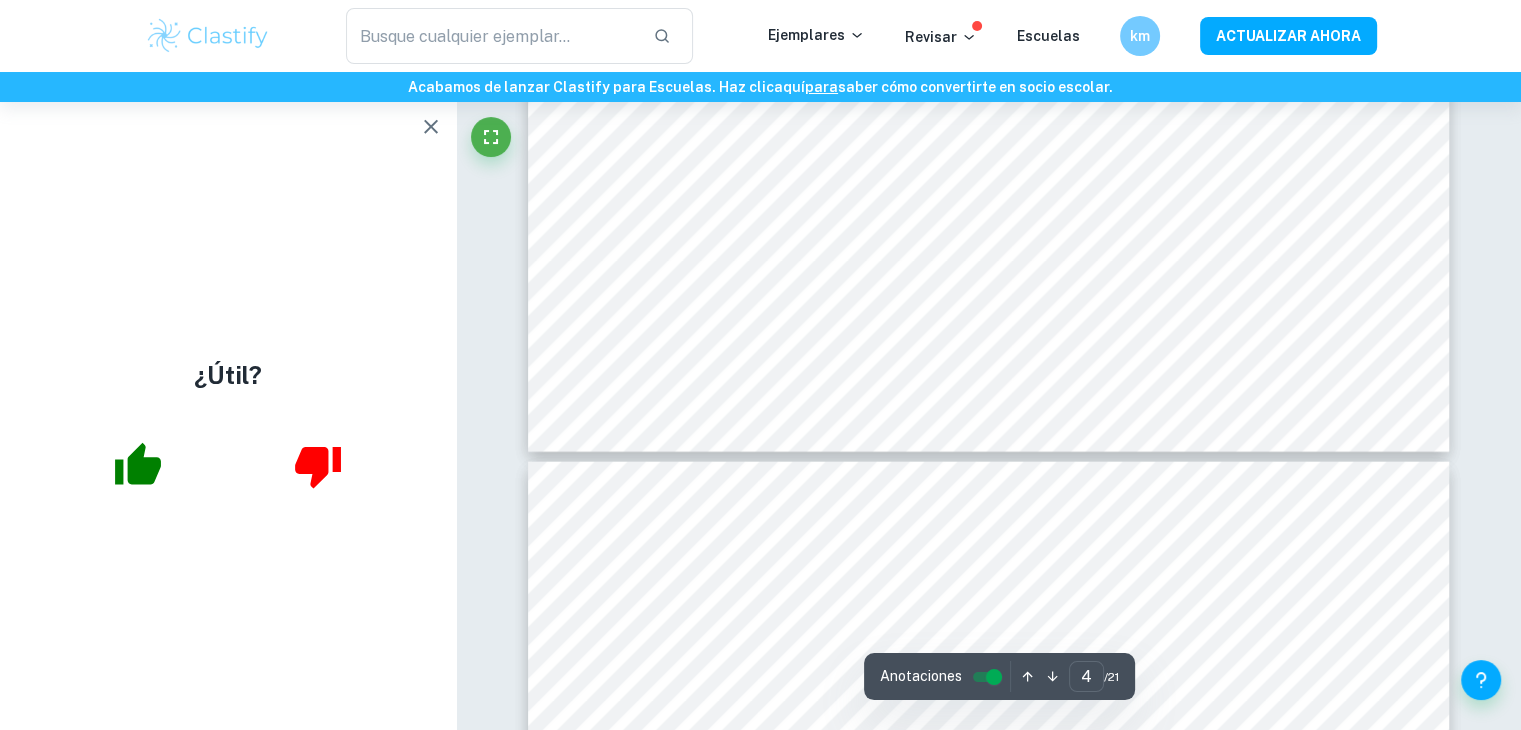 type on "5" 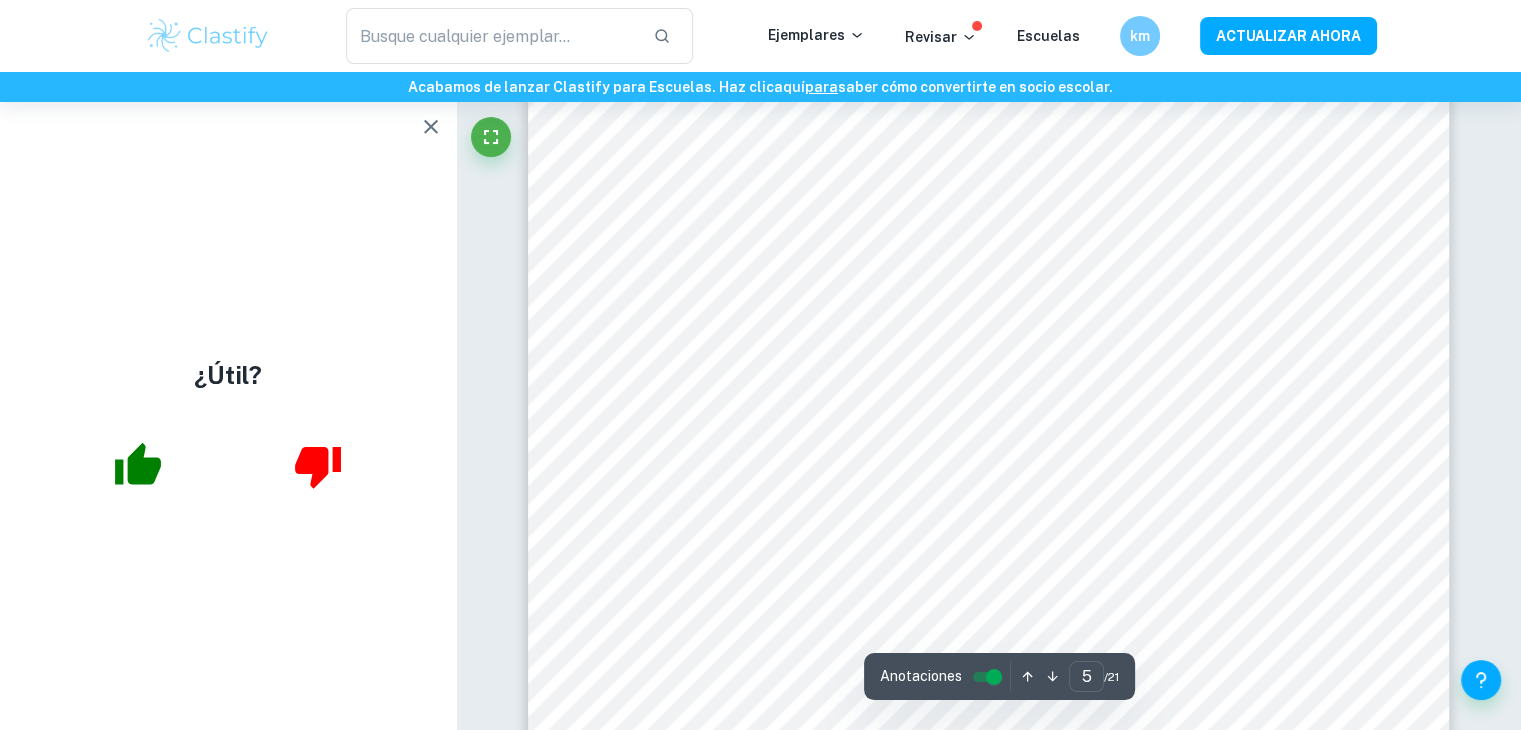 scroll, scrollTop: 5436, scrollLeft: 0, axis: vertical 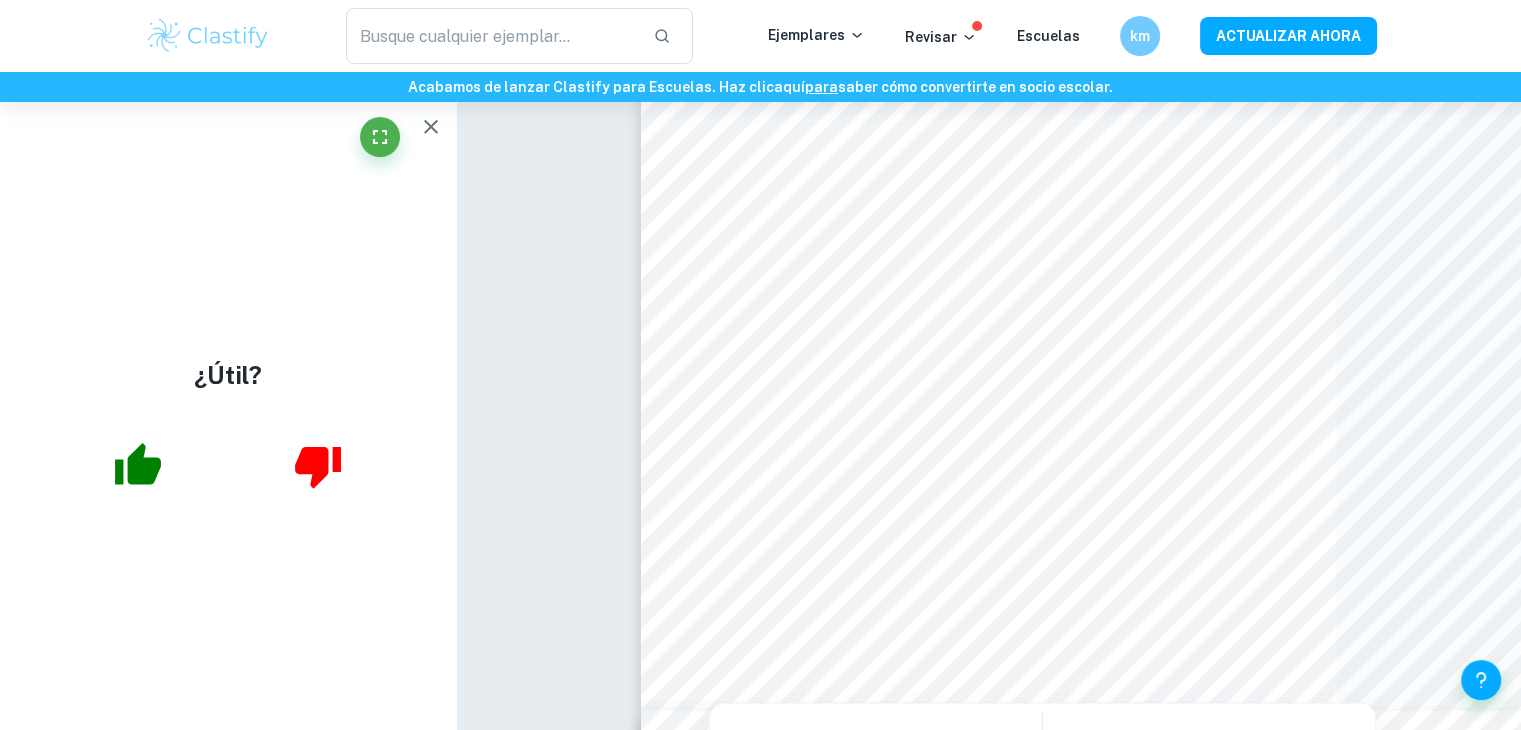 type on "6" 